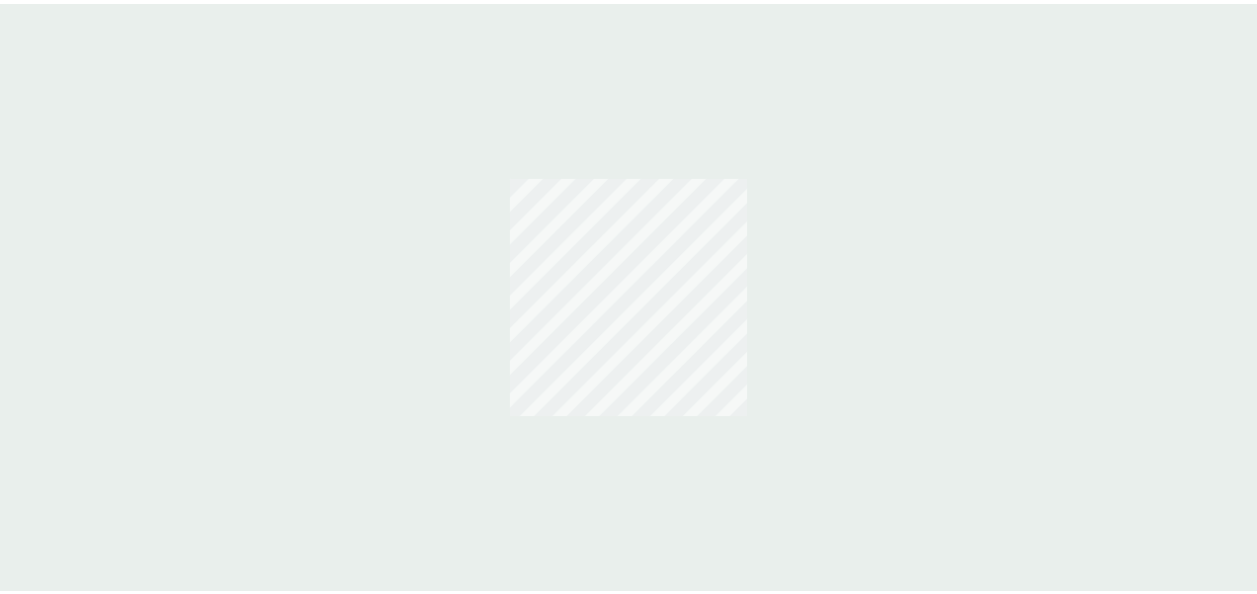 scroll, scrollTop: 0, scrollLeft: 0, axis: both 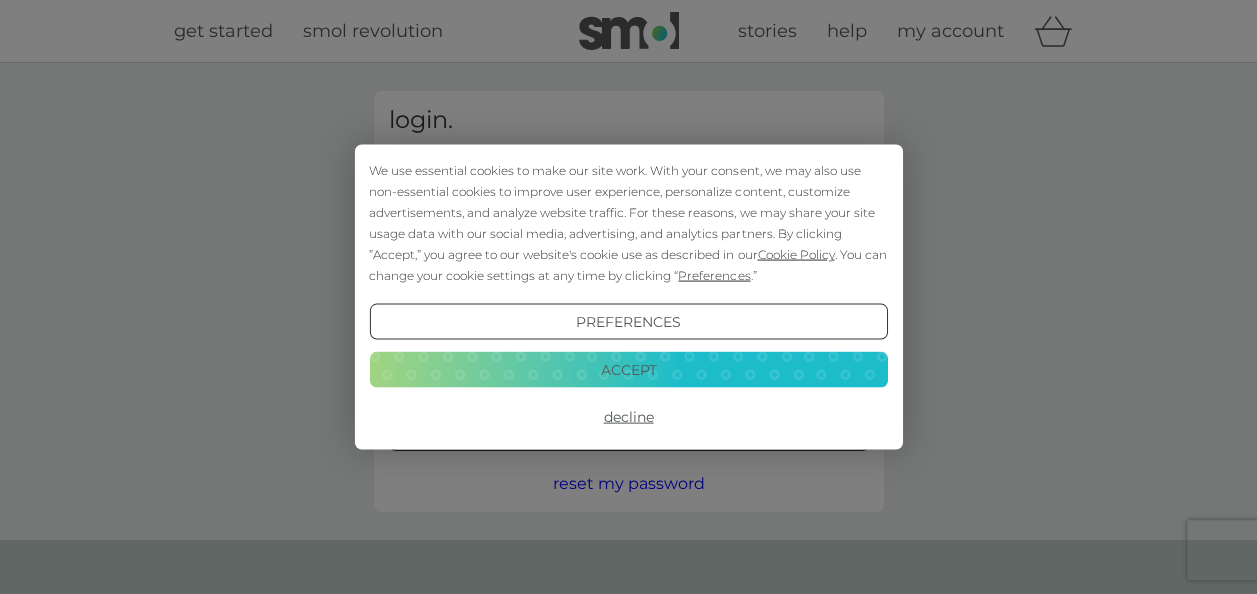 type on "lorraine.knox@ntlworld.com" 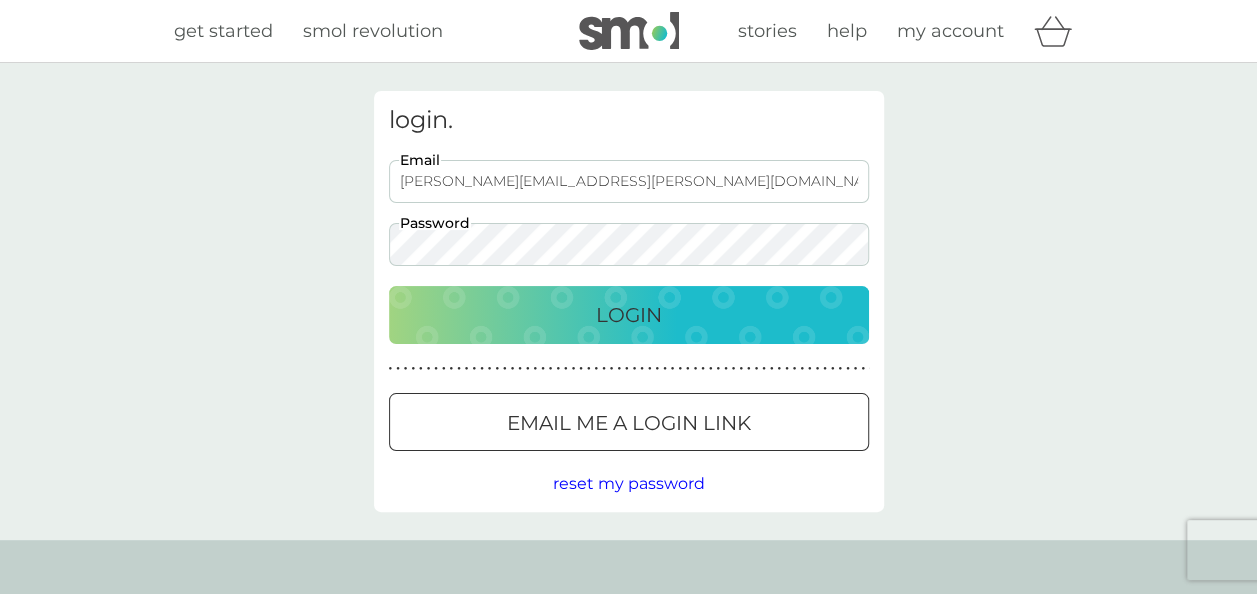scroll, scrollTop: 0, scrollLeft: 0, axis: both 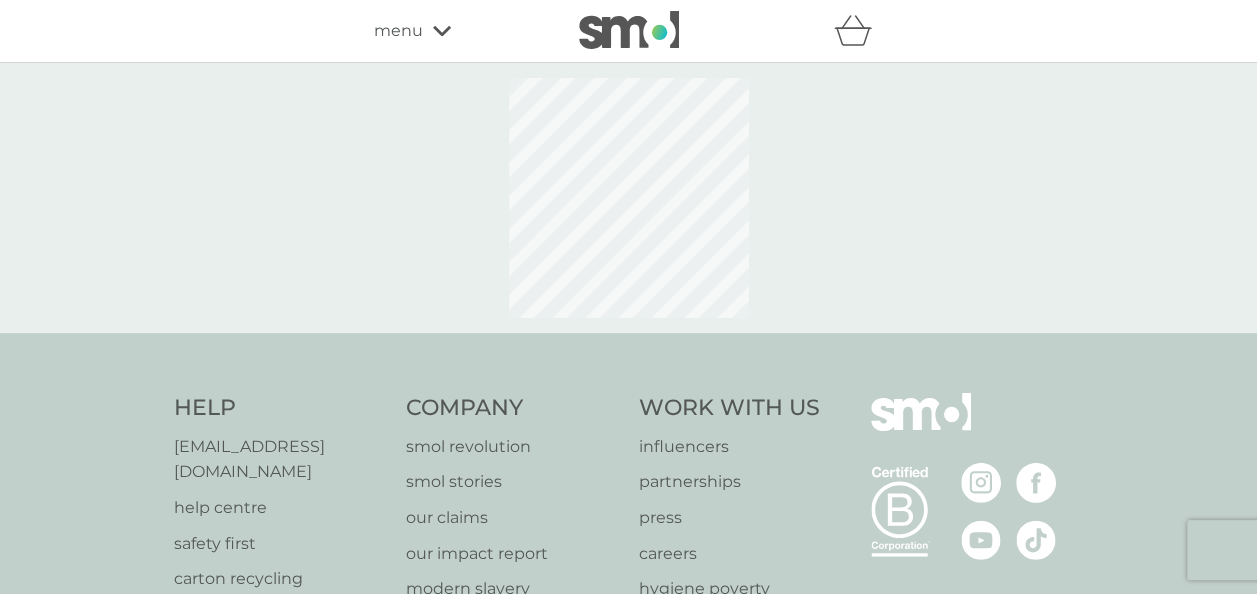 select on "42" 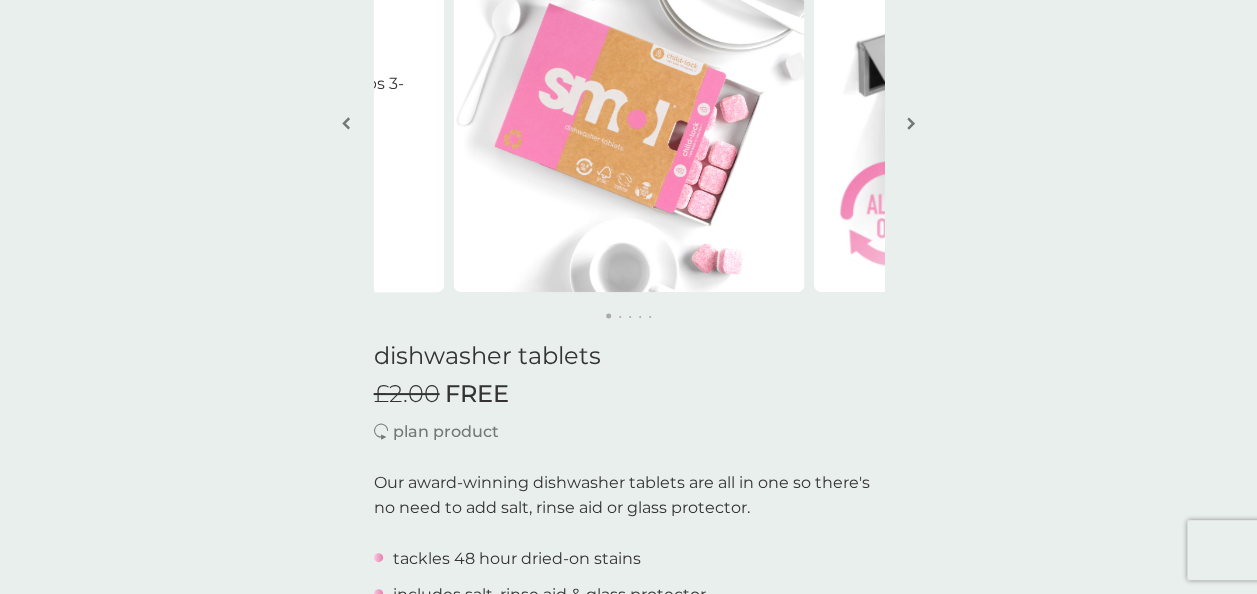 scroll, scrollTop: 194, scrollLeft: 0, axis: vertical 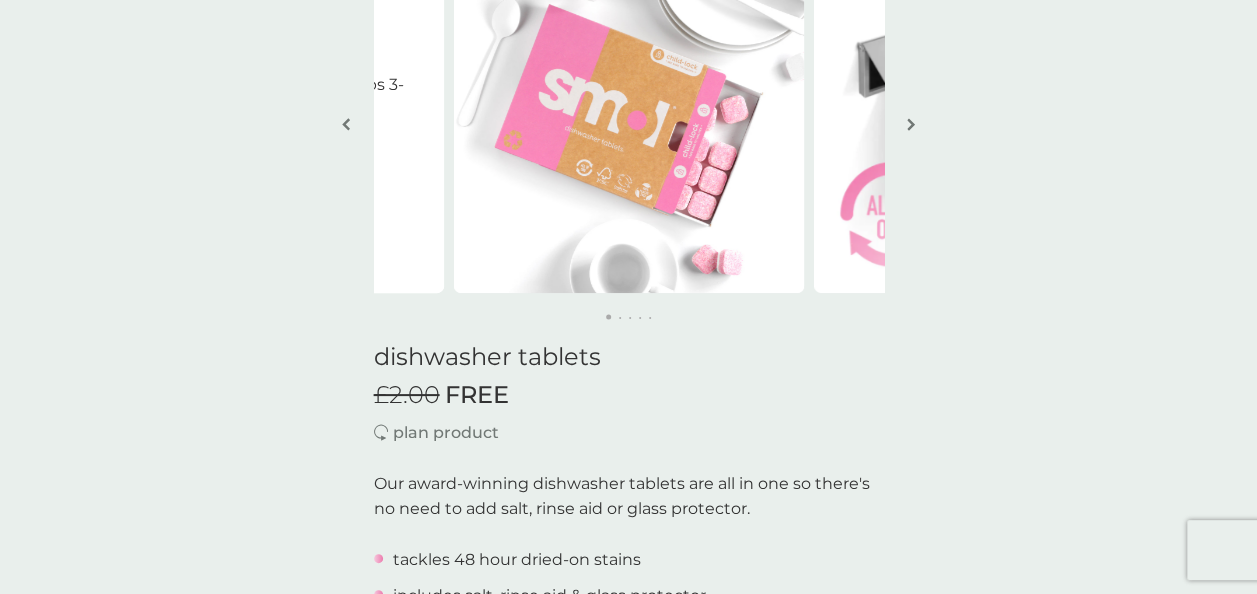 click at bounding box center (911, 126) 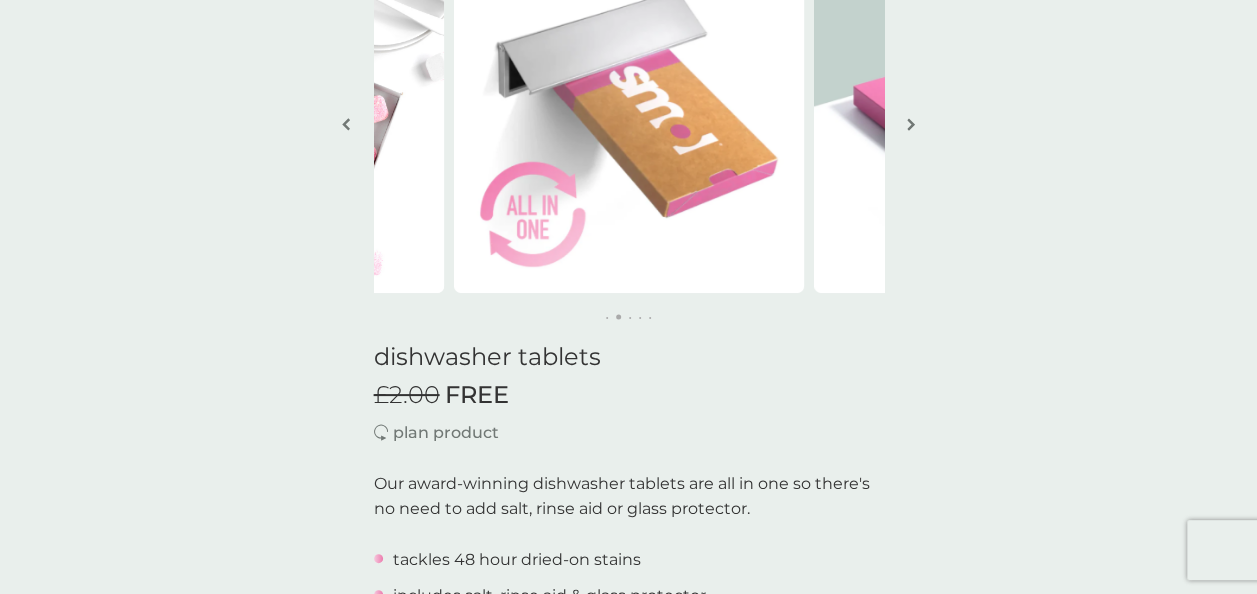 click at bounding box center [911, 126] 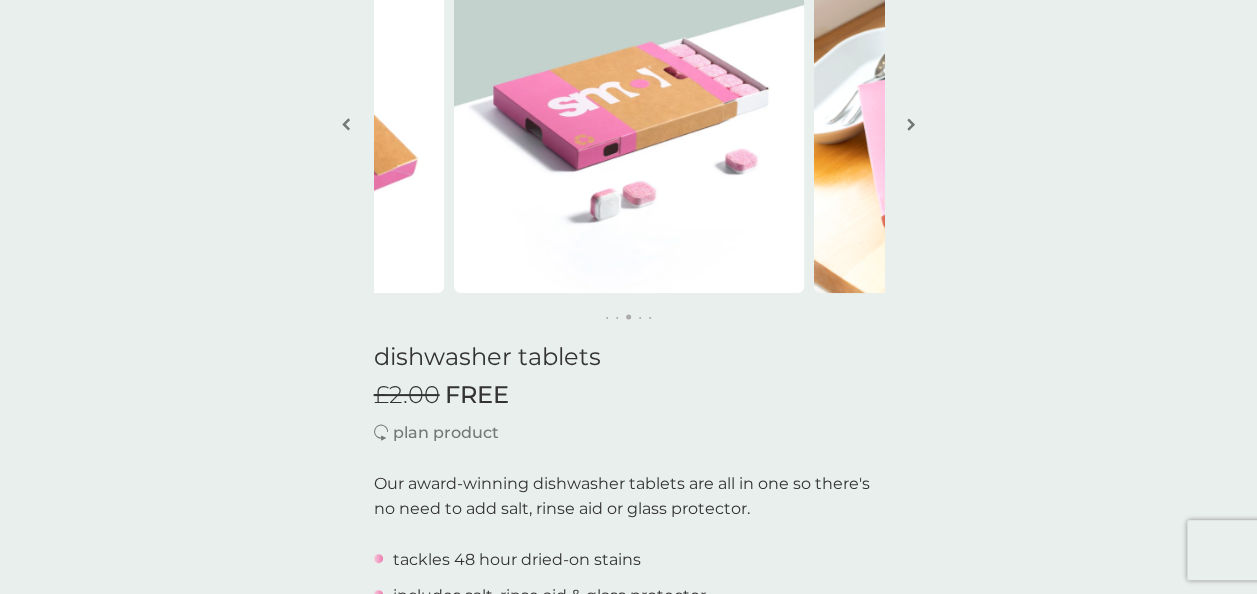 click at bounding box center (911, 126) 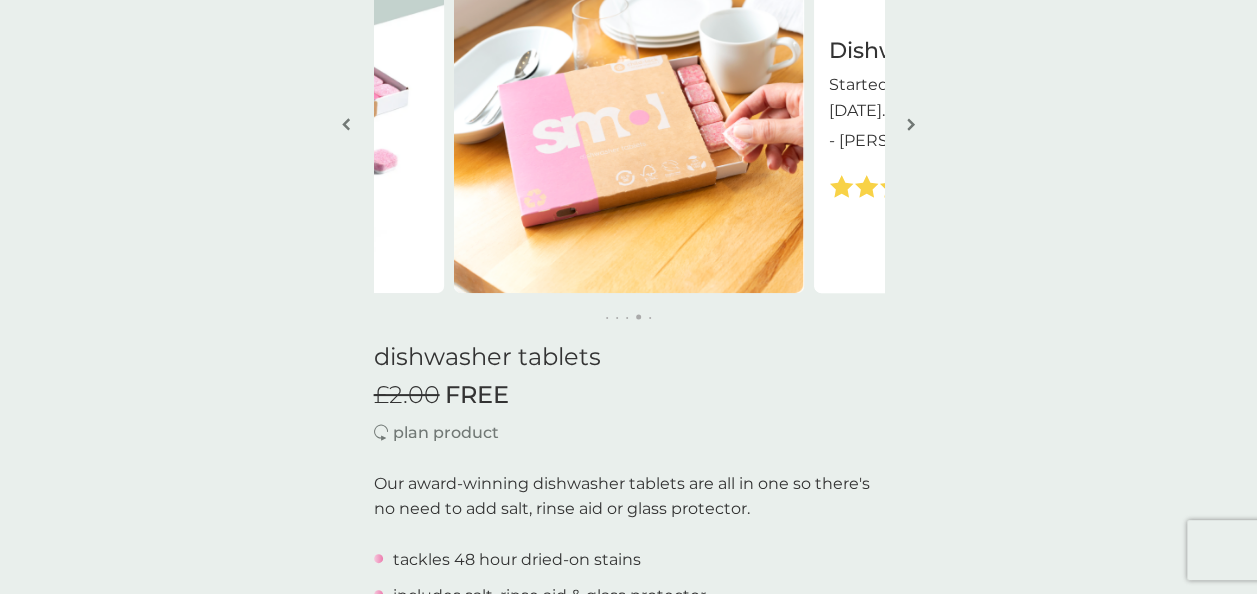 click at bounding box center (911, 126) 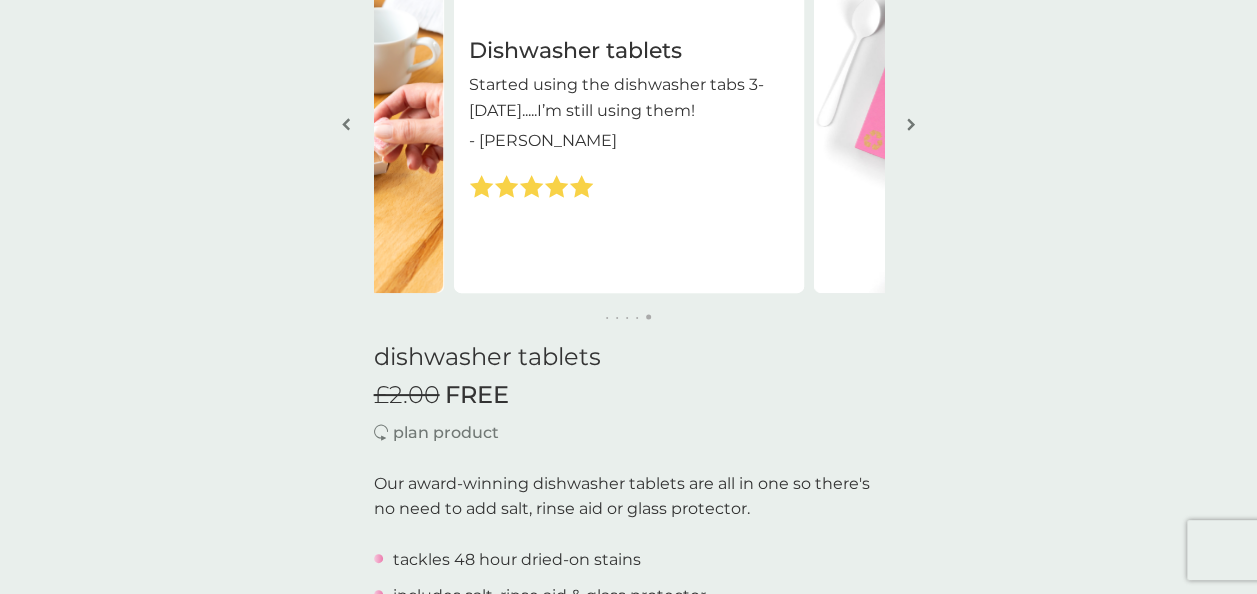click at bounding box center (911, 126) 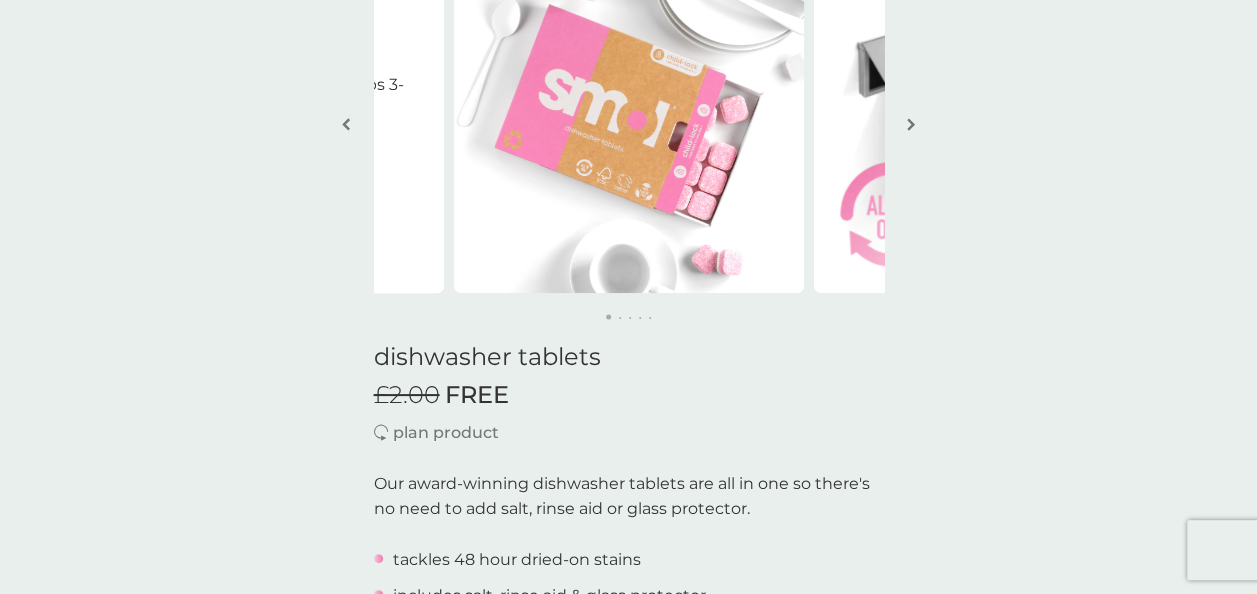 click at bounding box center (911, 126) 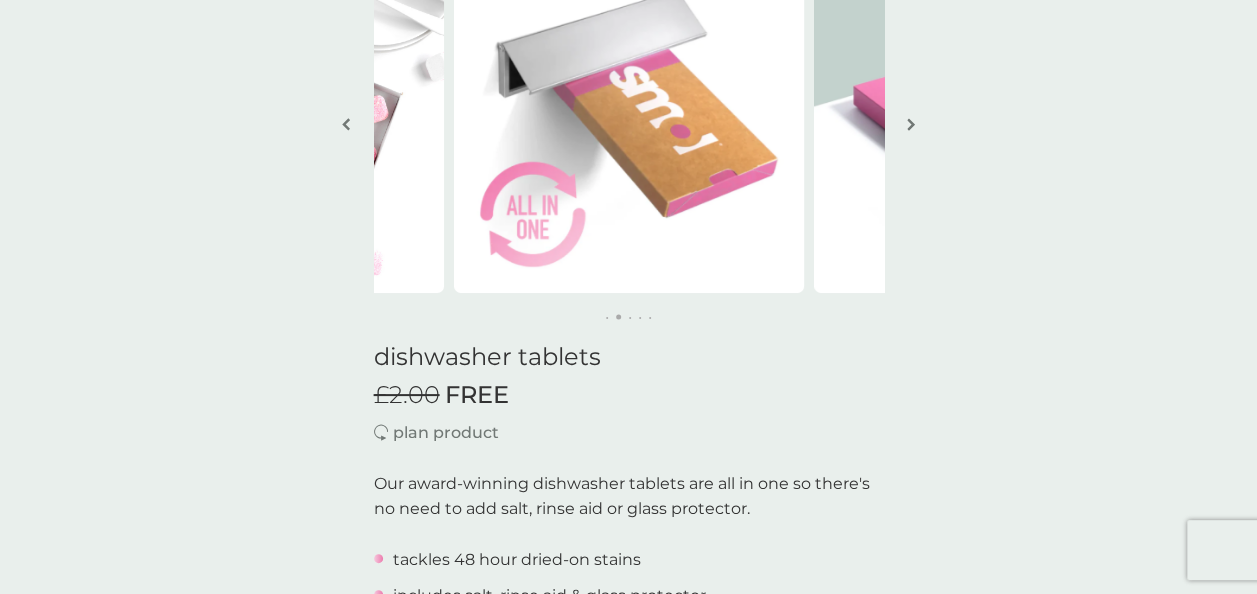 click at bounding box center (911, 126) 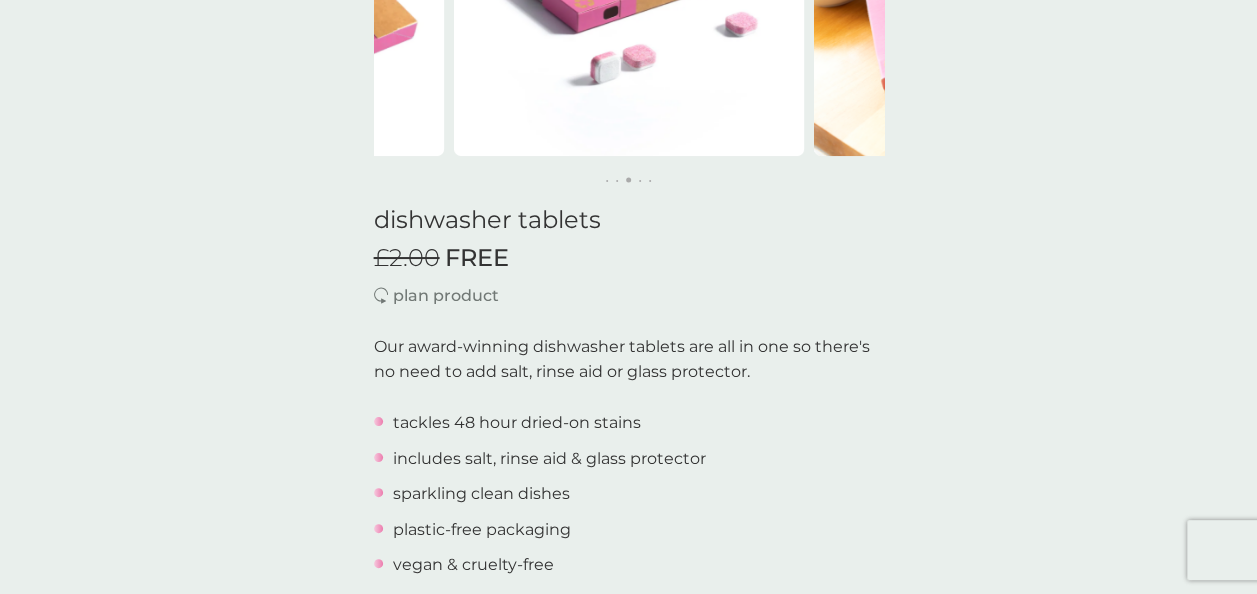 scroll, scrollTop: 330, scrollLeft: 0, axis: vertical 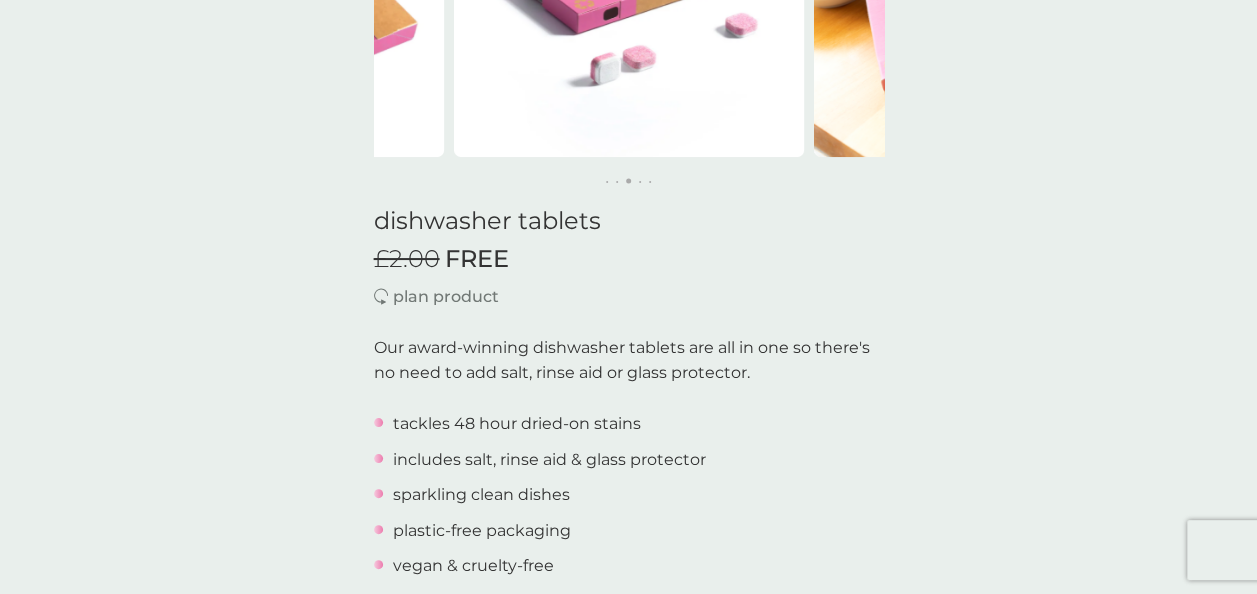 click at bounding box center (381, 296) 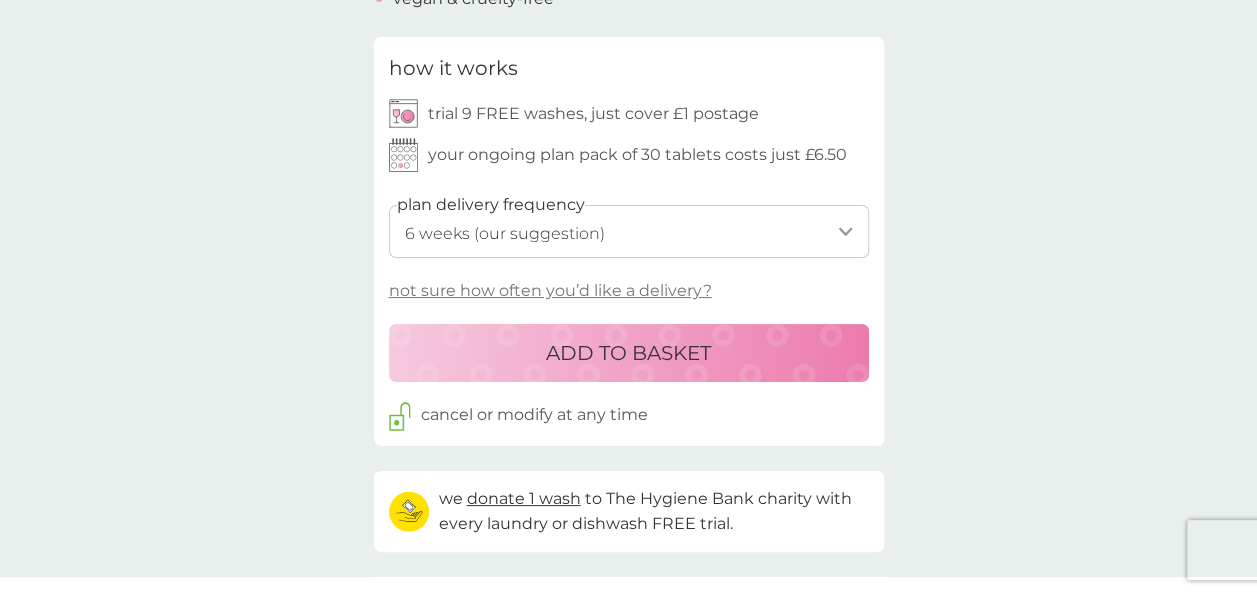 scroll, scrollTop: 898, scrollLeft: 0, axis: vertical 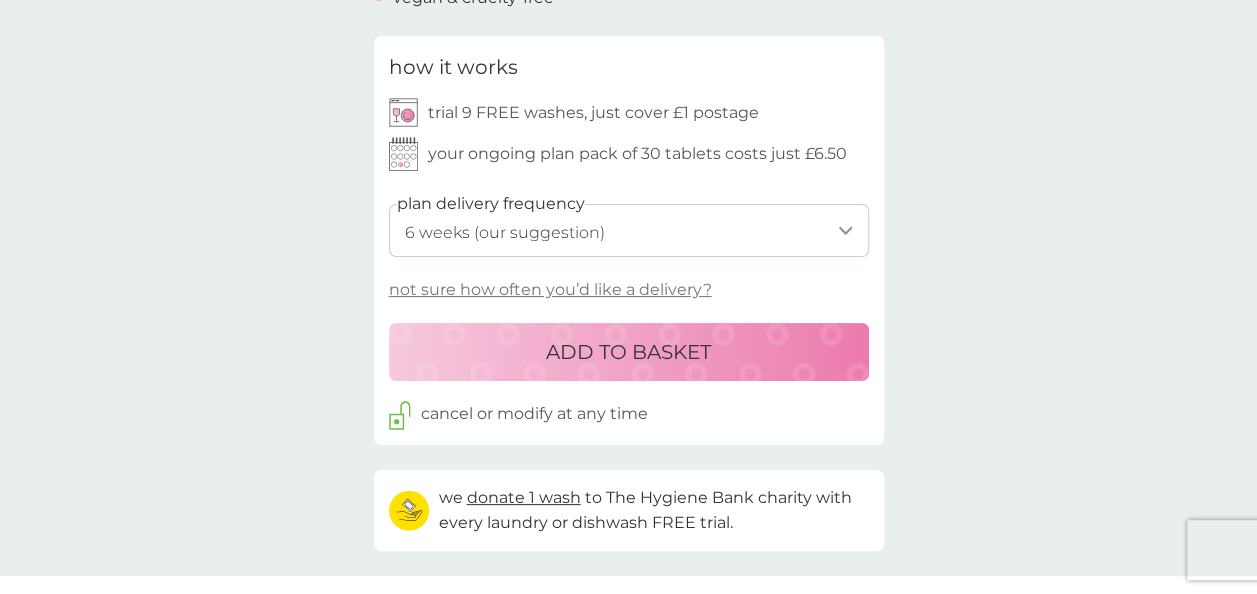 click on "ADD TO BASKET" at bounding box center [628, 352] 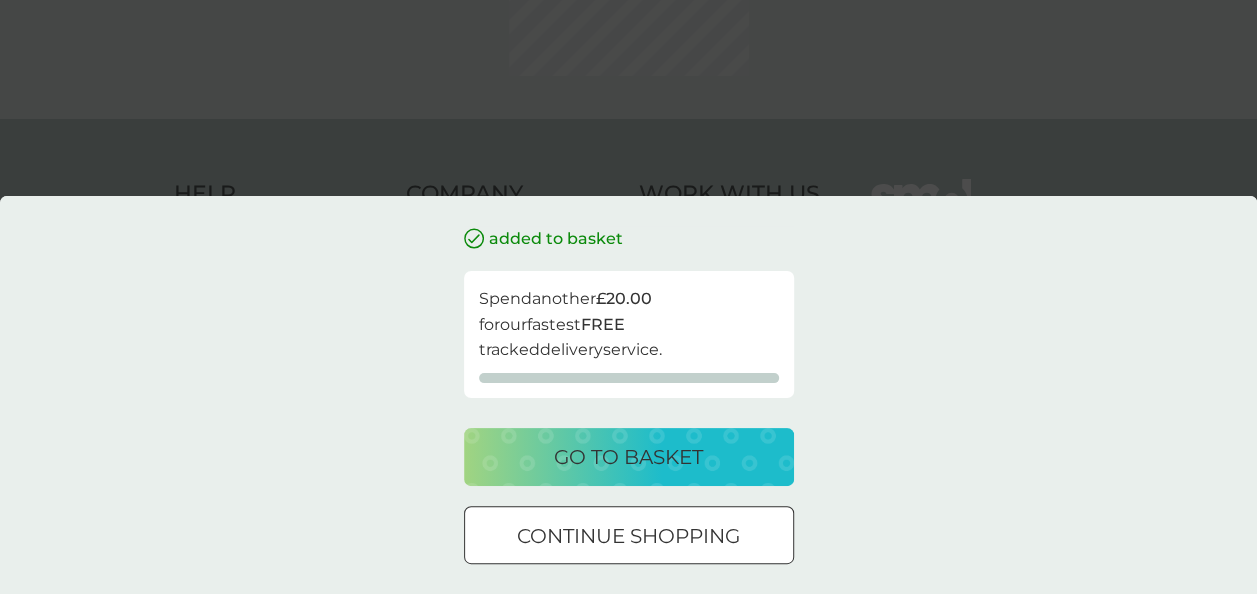 scroll, scrollTop: 0, scrollLeft: 0, axis: both 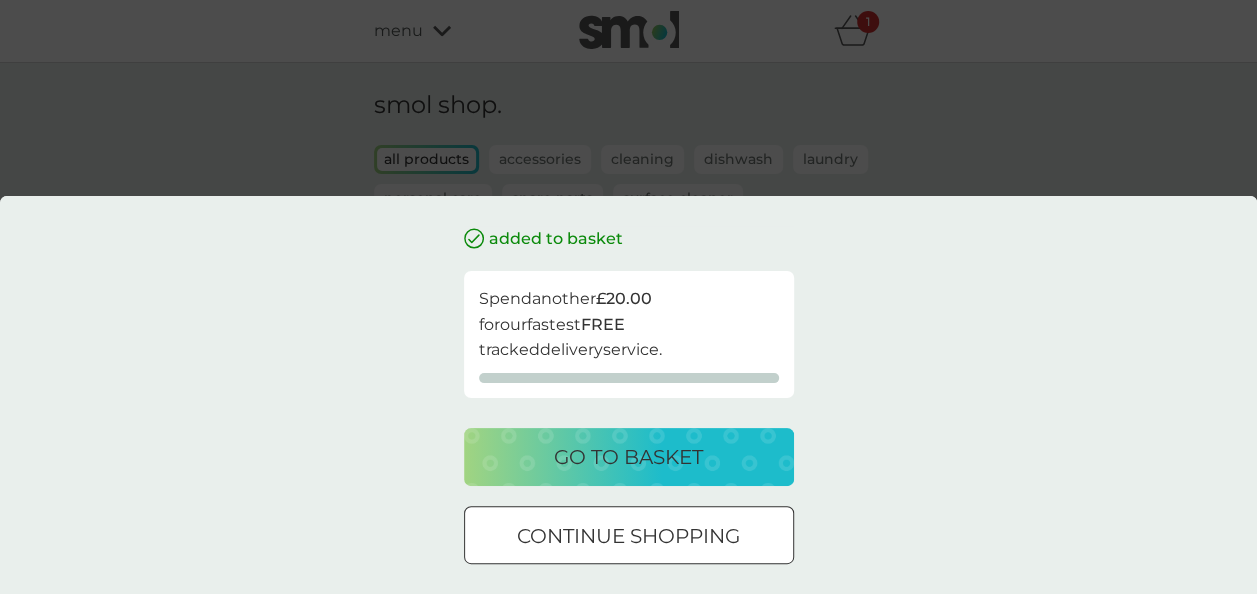 drag, startPoint x: 638, startPoint y: 536, endPoint x: 588, endPoint y: 541, distance: 50.24938 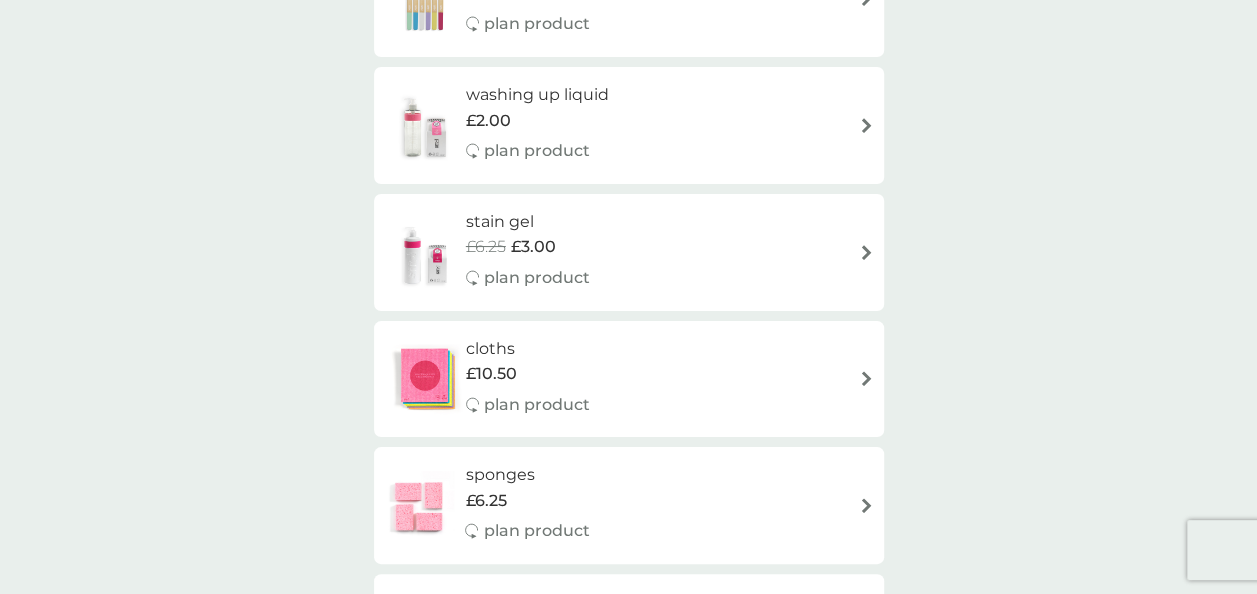 scroll, scrollTop: 2134, scrollLeft: 0, axis: vertical 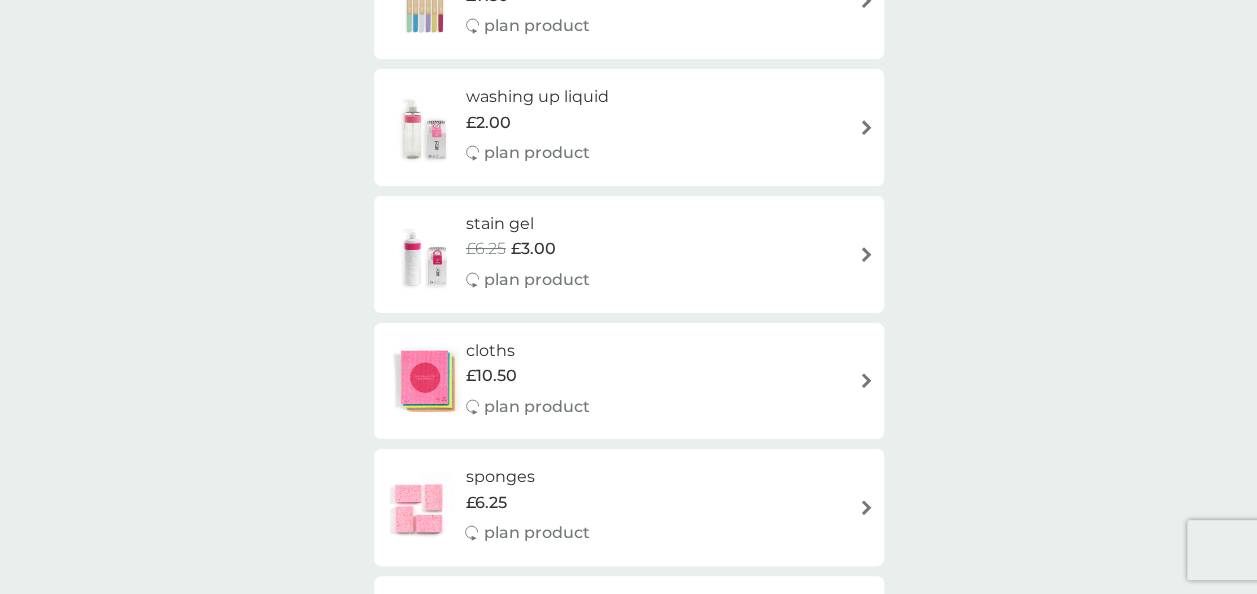 click at bounding box center [866, 254] 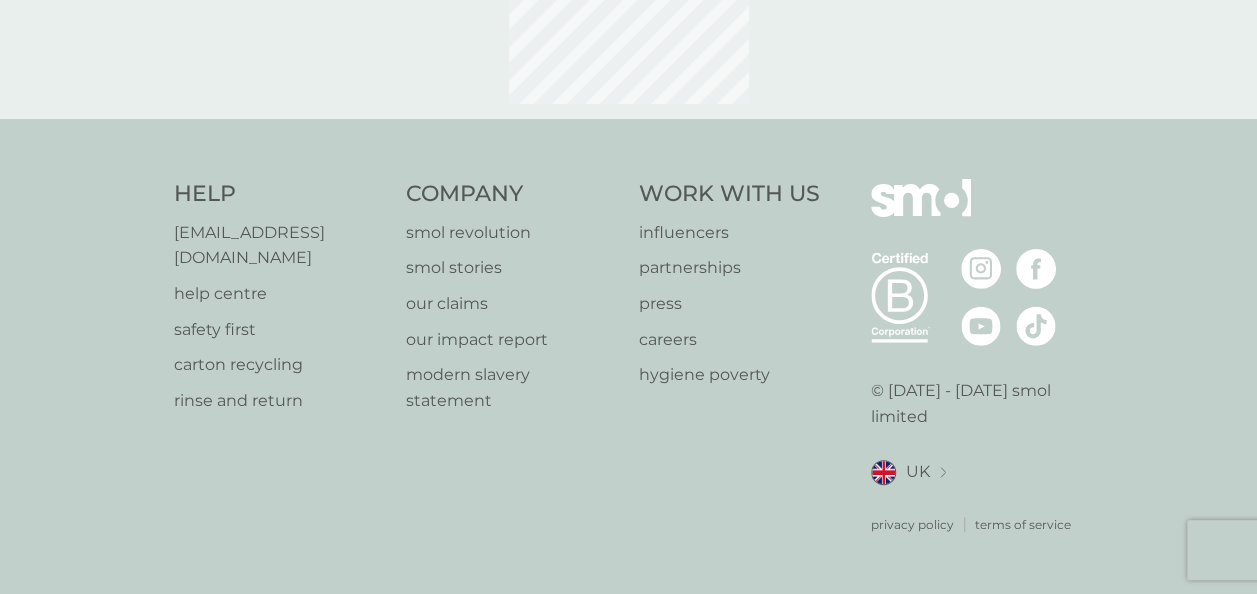 scroll, scrollTop: 0, scrollLeft: 0, axis: both 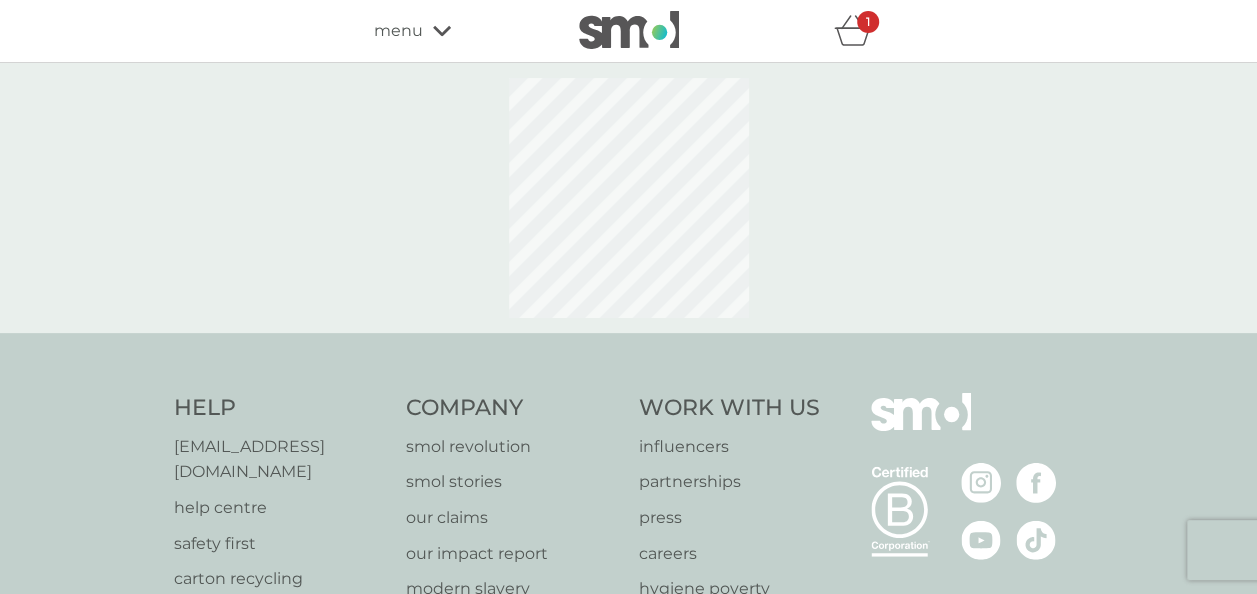 select on "182" 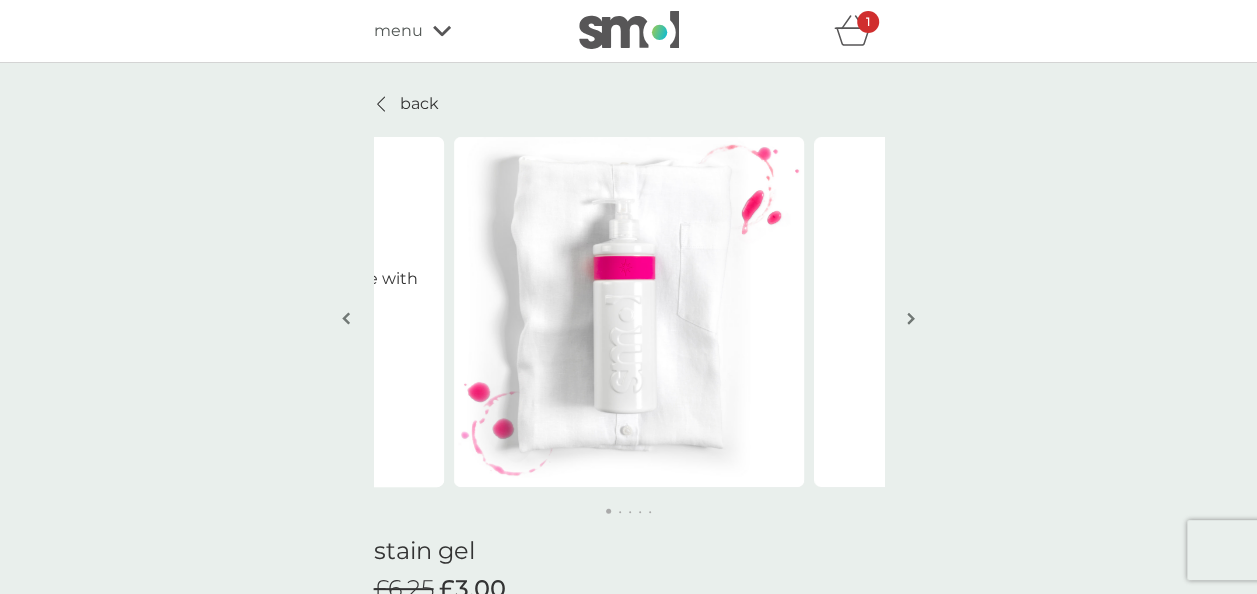 click at bounding box center (911, 318) 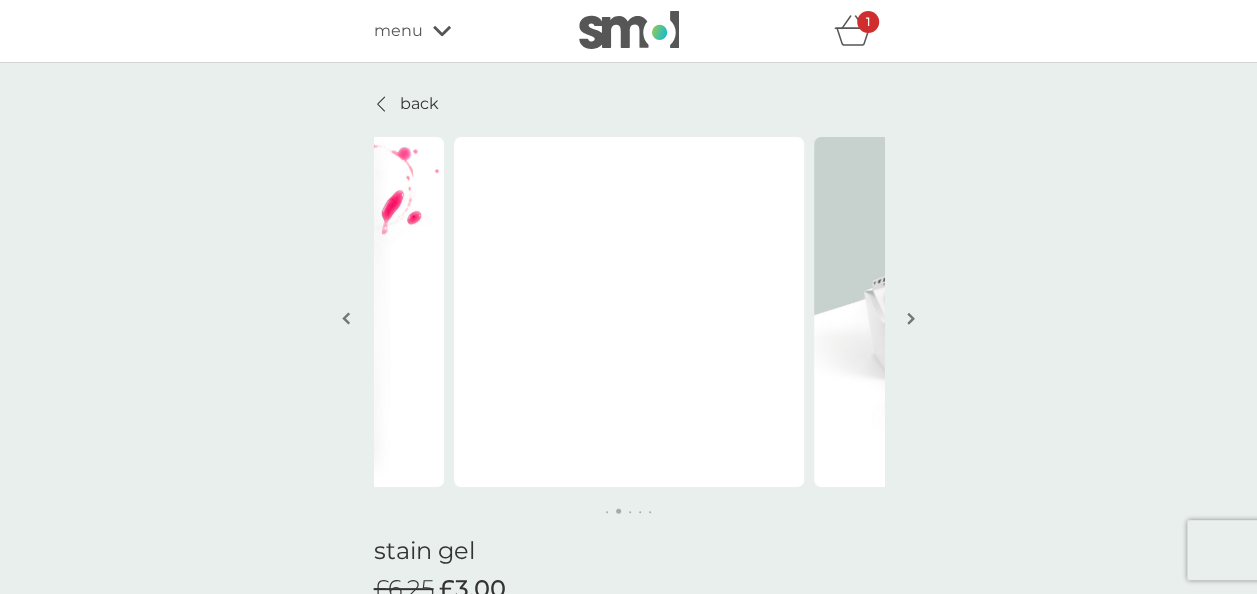 click at bounding box center [911, 318] 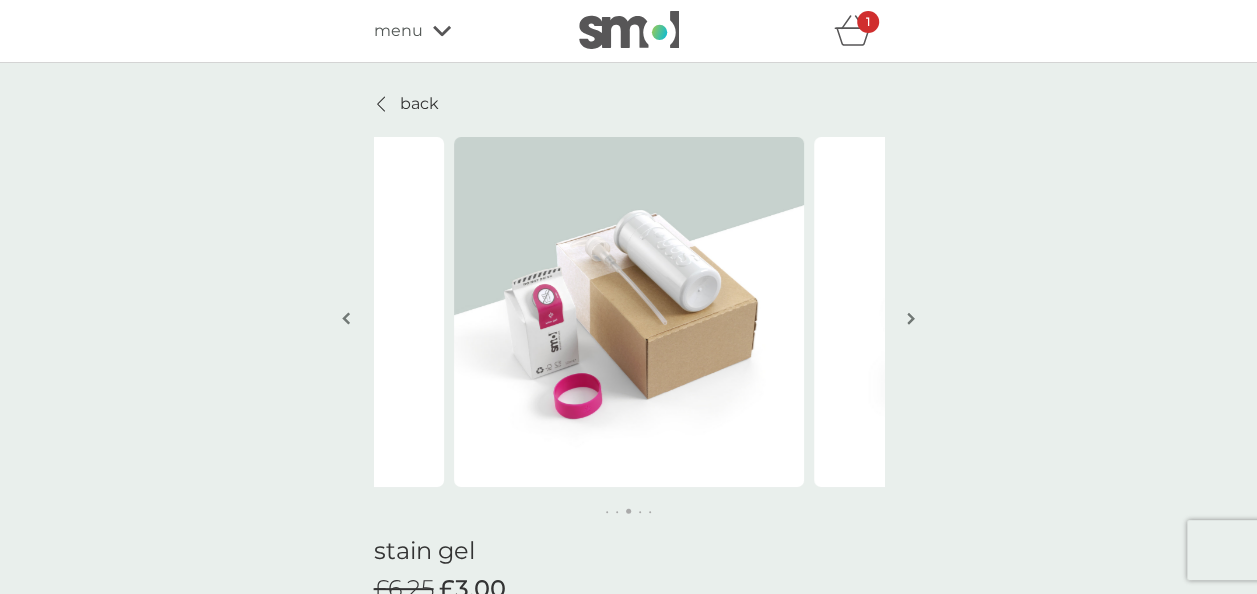 click at bounding box center [911, 318] 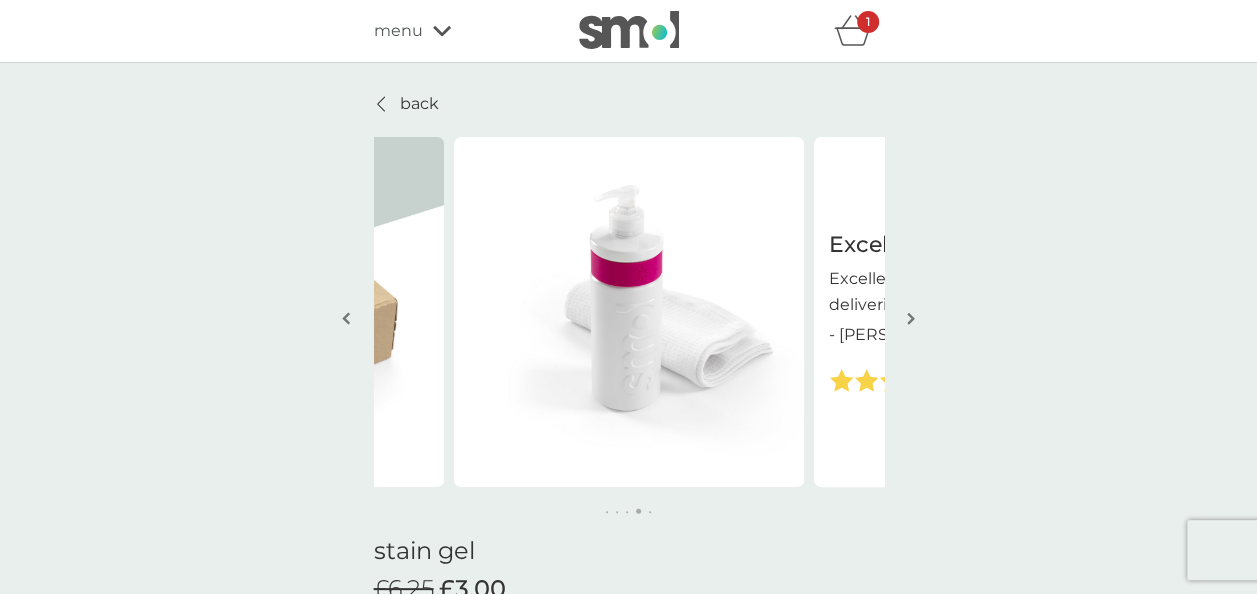 click at bounding box center (911, 318) 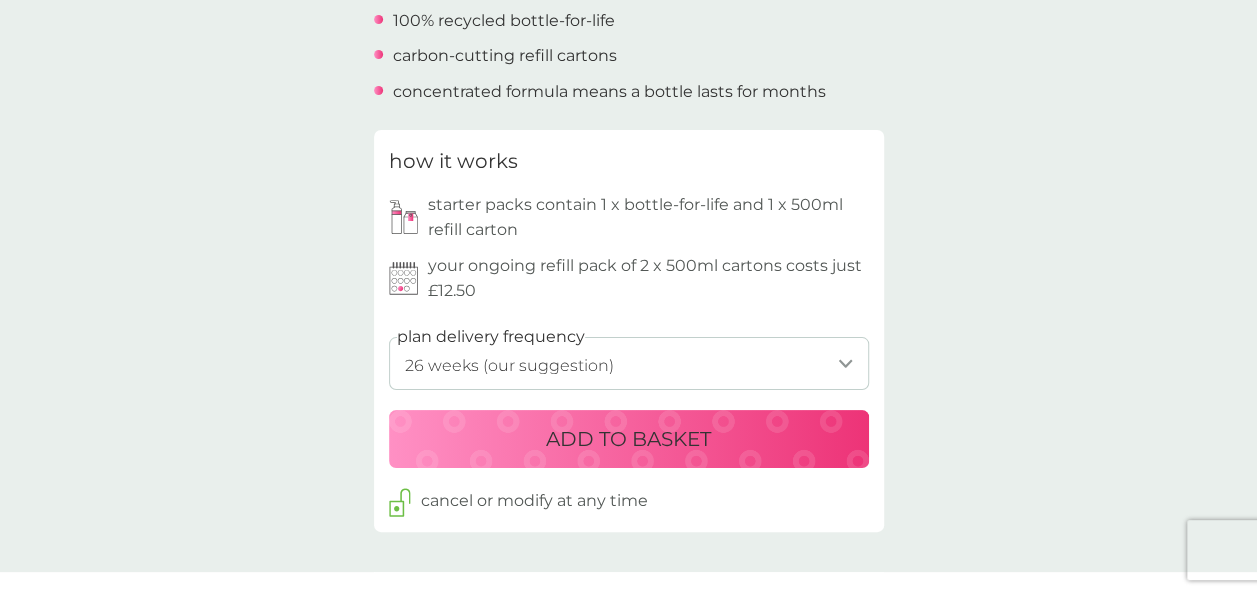 scroll, scrollTop: 831, scrollLeft: 0, axis: vertical 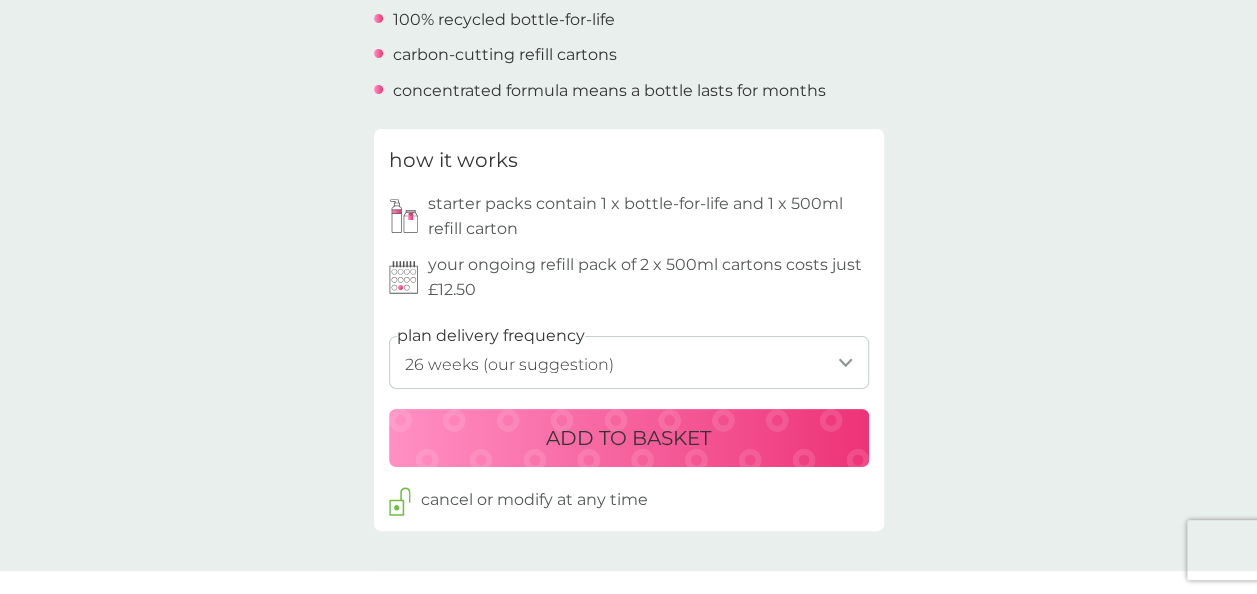 click on "ADD TO BASKET" at bounding box center (628, 438) 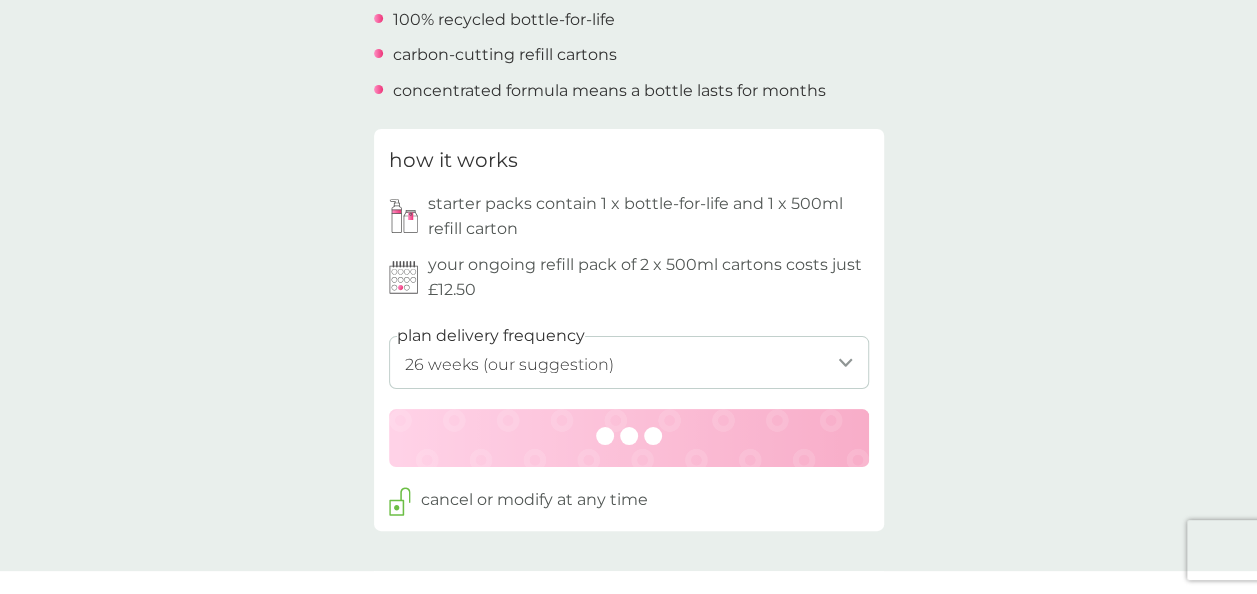 scroll, scrollTop: 0, scrollLeft: 0, axis: both 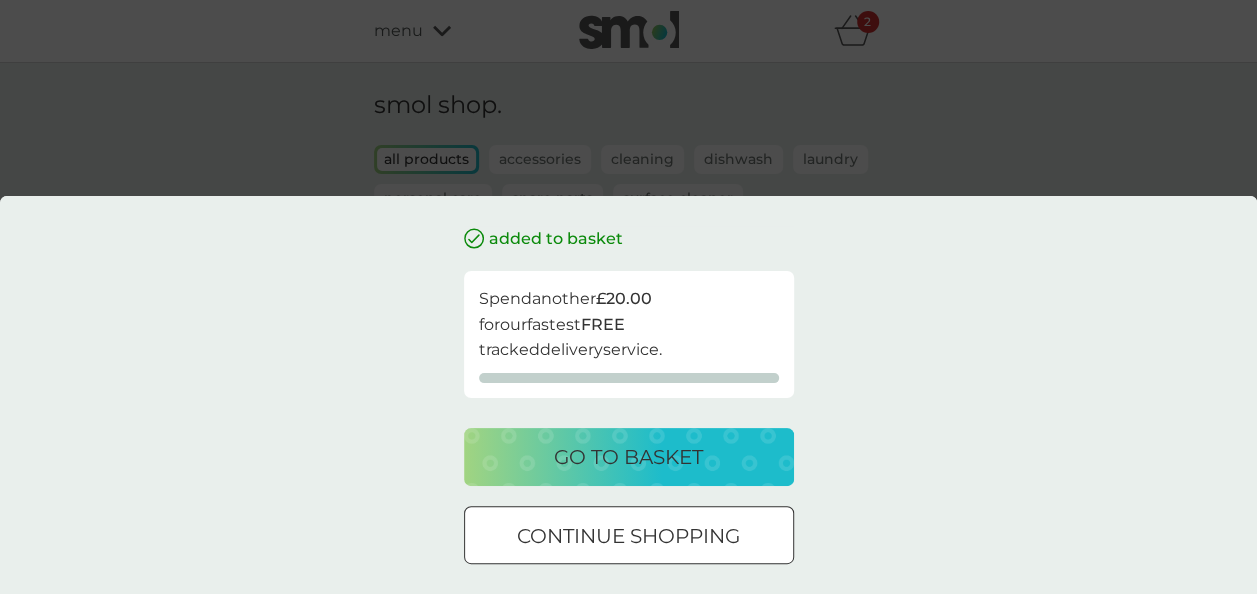 drag, startPoint x: 626, startPoint y: 536, endPoint x: 596, endPoint y: 536, distance: 30 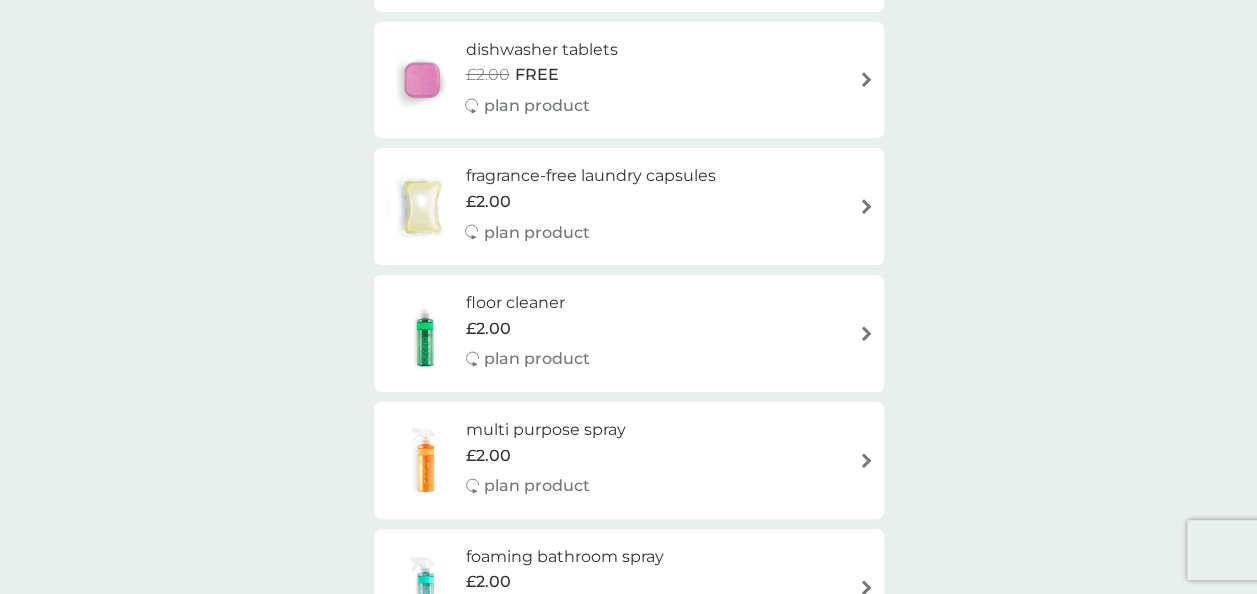 scroll, scrollTop: 540, scrollLeft: 0, axis: vertical 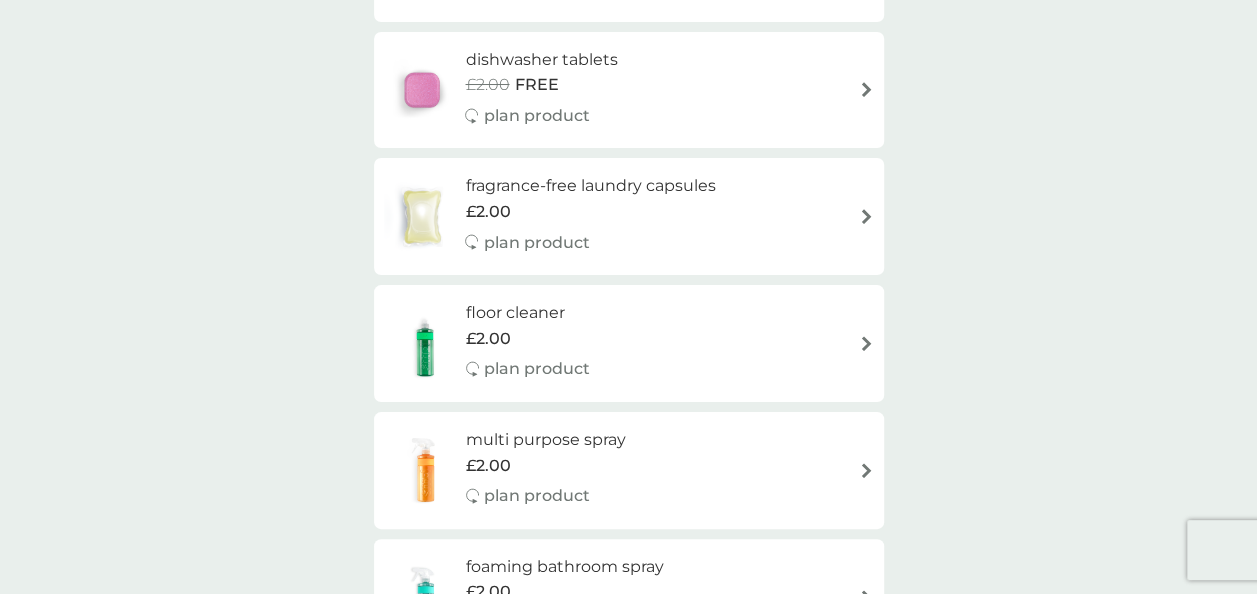 click on "multi purpose spray £2.00 plan product" at bounding box center (556, 470) 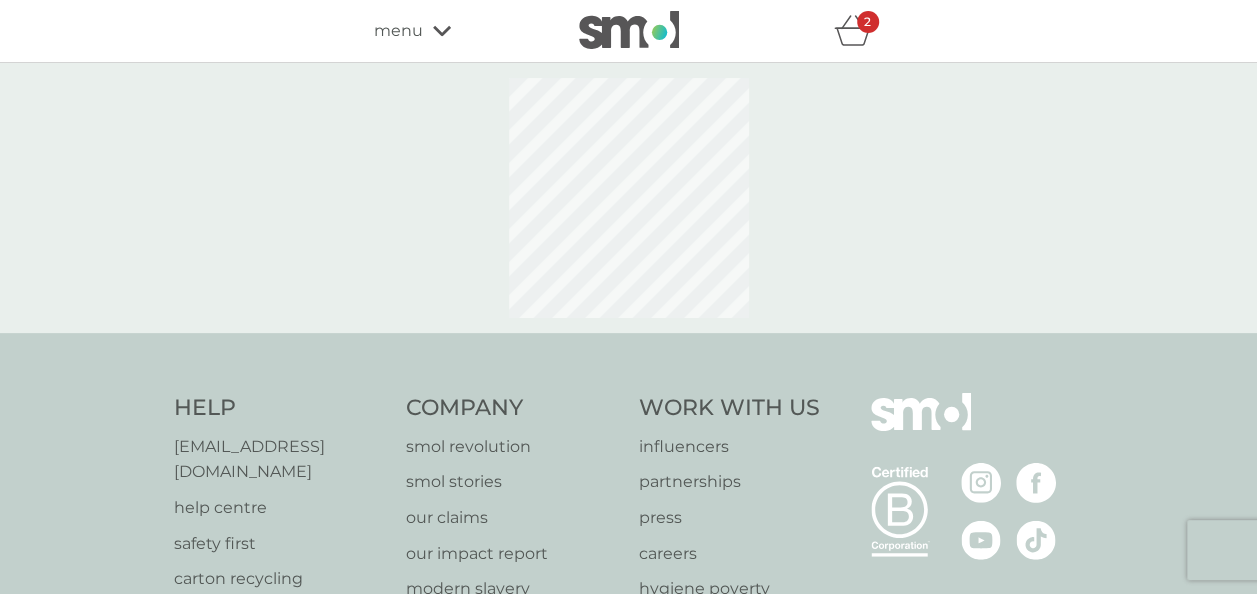 select on "112" 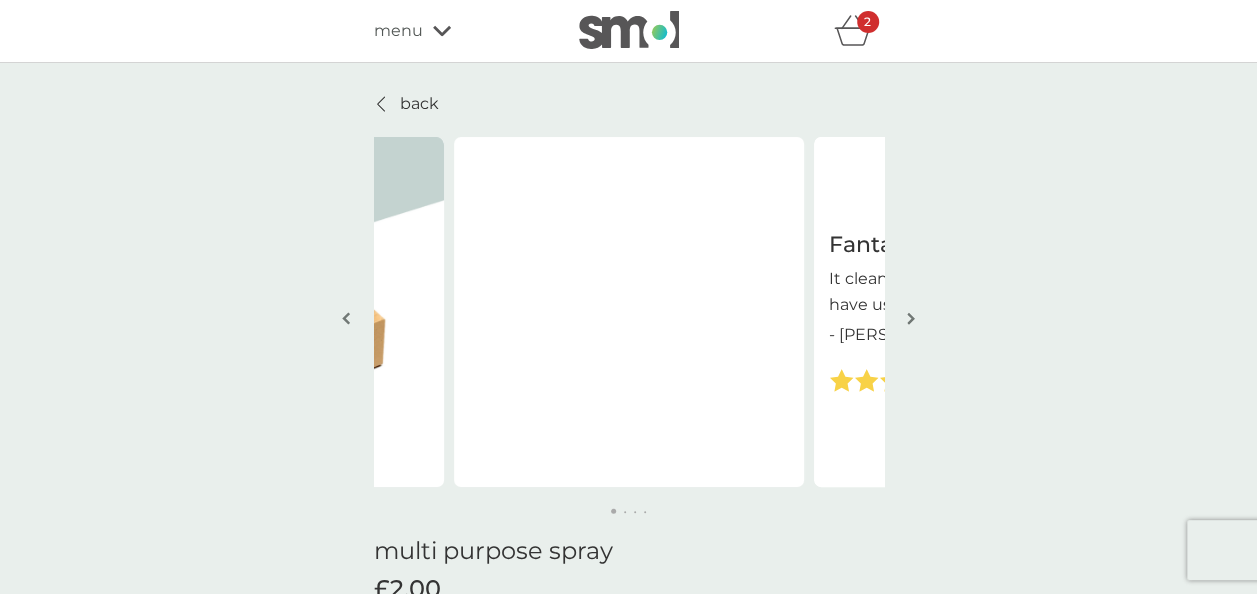 click at bounding box center [911, 318] 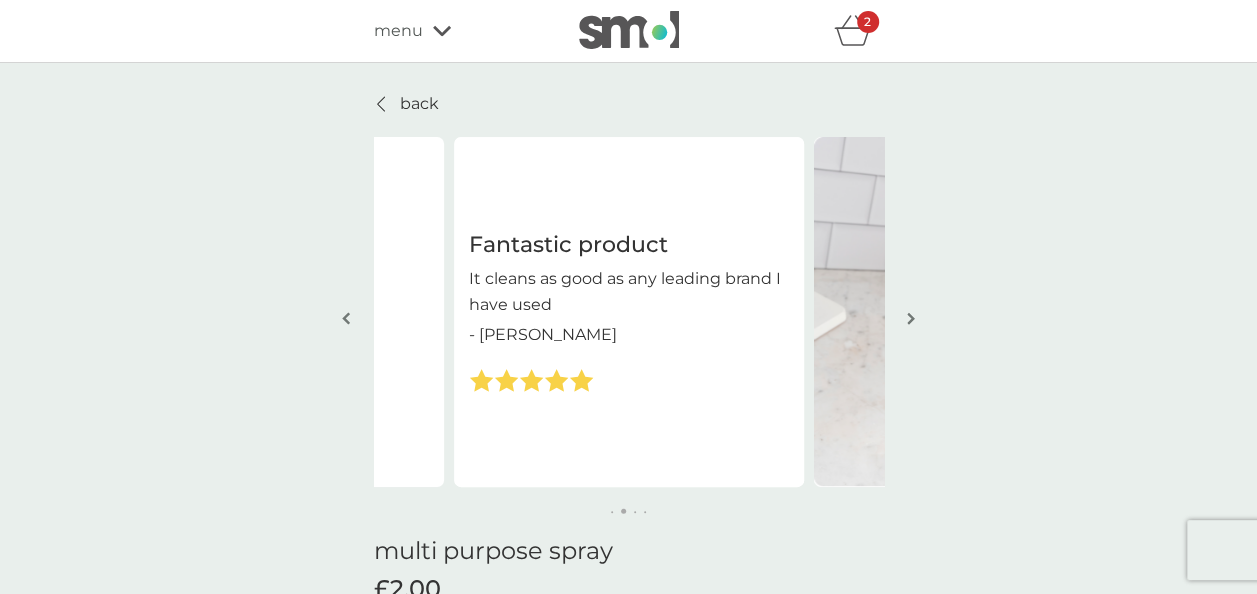 click at bounding box center (911, 318) 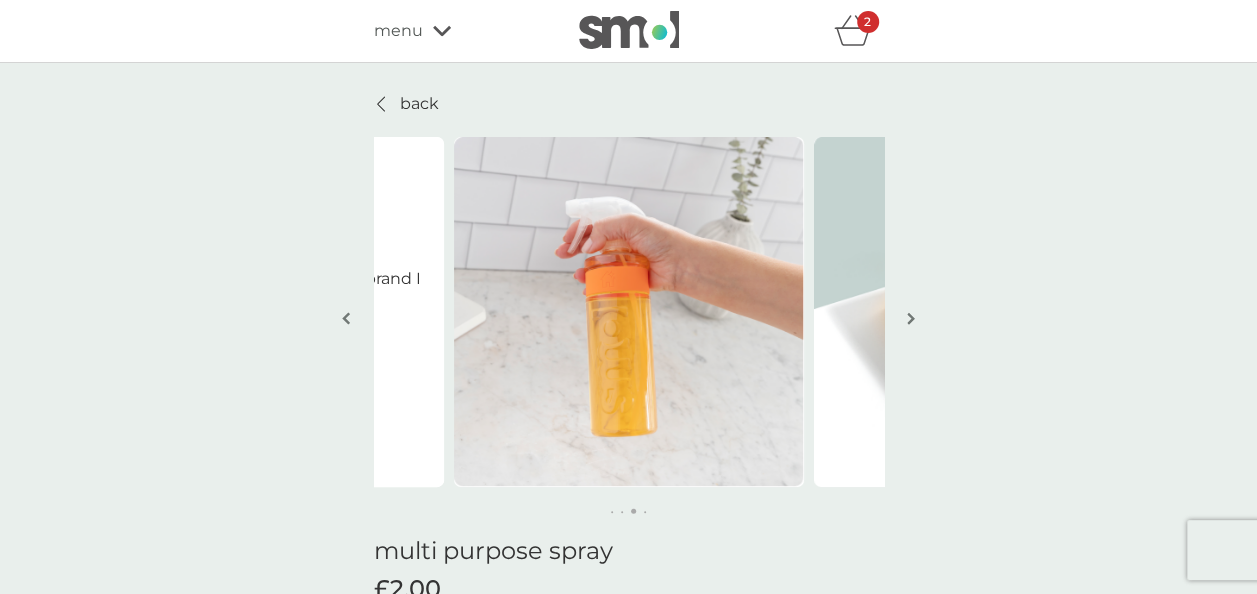 click at bounding box center (911, 318) 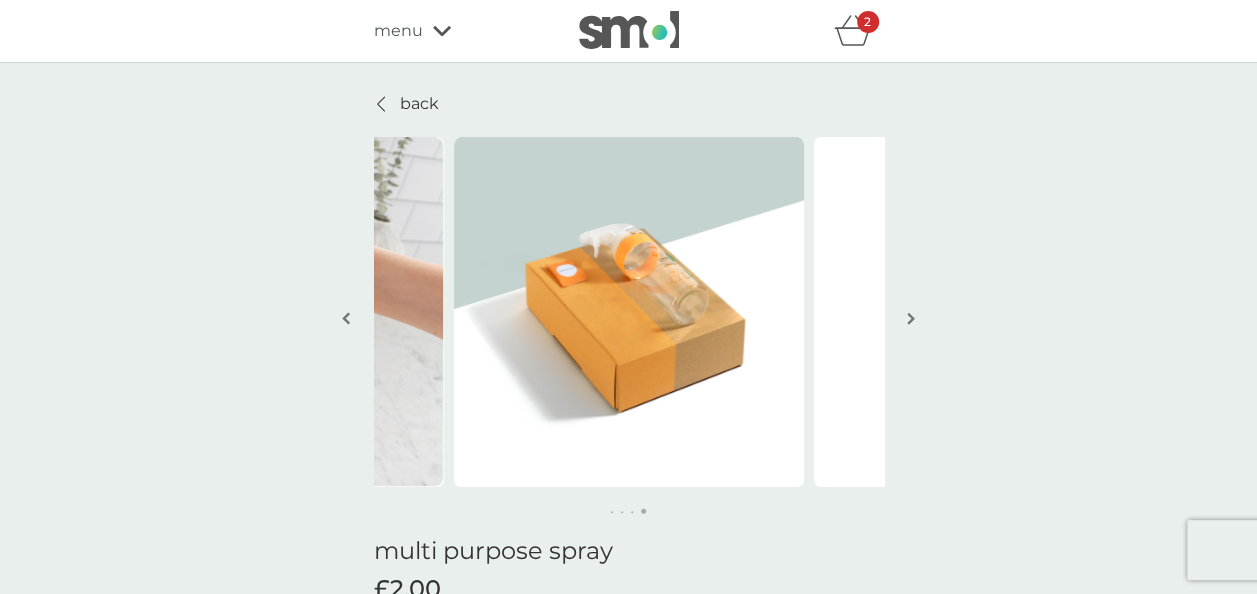 click at bounding box center [911, 318] 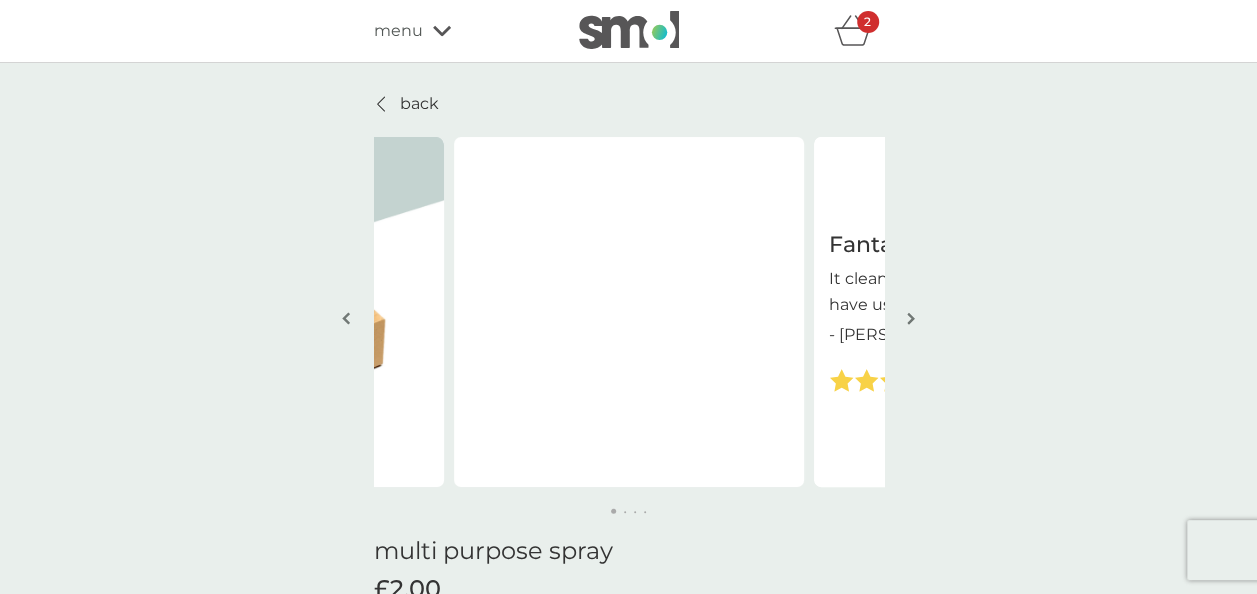 click at bounding box center [911, 318] 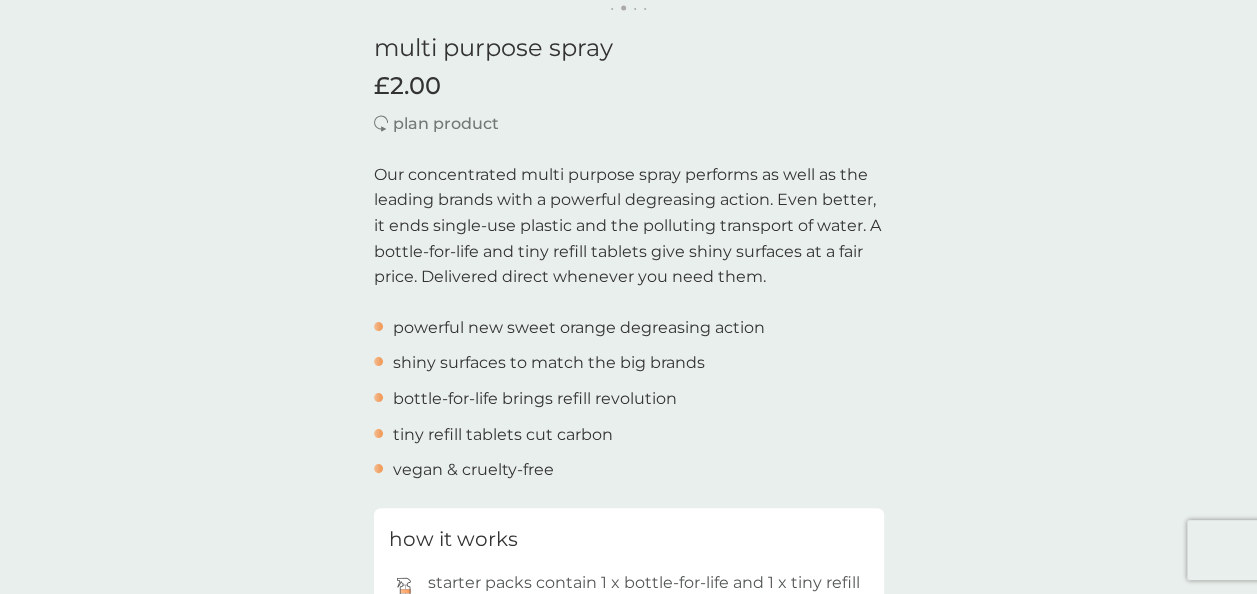 scroll, scrollTop: 505, scrollLeft: 0, axis: vertical 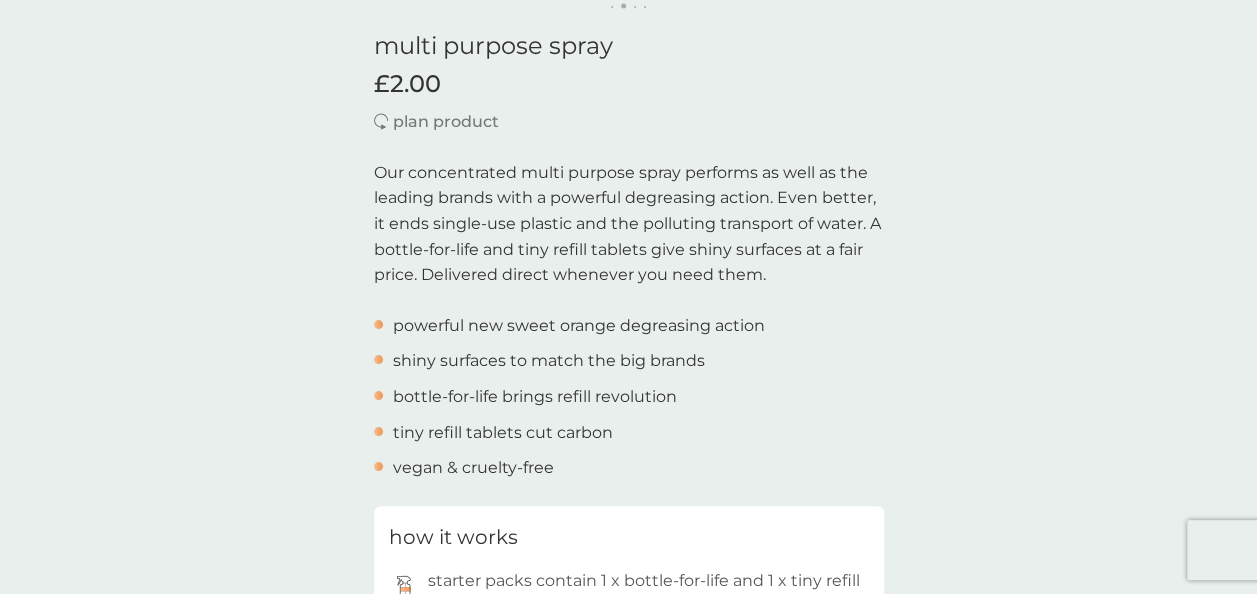 click on "back Fantastic product It cleans as good as any leading brand I have used - Kelly
Fantastic product It cleans as good as any leading brand I have used - Kelly
multi purpose spray £2.00 plan product Our concentrated multi purpose spray performs as well as the leading brands with a powerful degreasing action. Even better, it ends single-use plastic and the polluting transport of water. A bottle-for-life and tiny refill tablets give shiny surfaces at a fair price. Delivered direct whenever you need them. powerful new sweet orange degreasing action shiny surfaces to match the big brands bottle-for-life brings refill revolution tiny refill tablets cut carbon vegan & cruelty-free how it works starter packs contain 1 x bottle-for-life and 1 x tiny refill tablet your ongoing refill pack of 6 x tablets costs just £7.00 plan delivery frequency 1 week  2 weeks  3 weeks  4 weeks  5 weeks  6 weeks  7 weeks  8 weeks  9 weeks  10 weeks  11 weeks  12 weeks  13 weeks  14 weeks  15 weeks  16 weeks (our suggestion) 4.8 / 5" at bounding box center (628, 955) 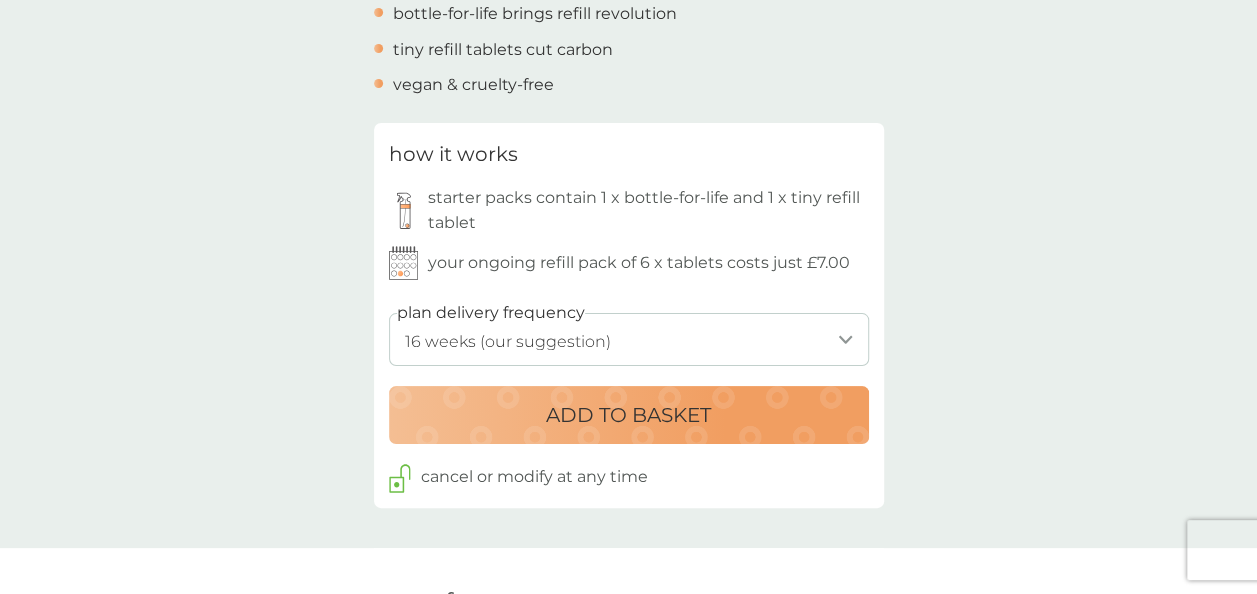 scroll, scrollTop: 893, scrollLeft: 0, axis: vertical 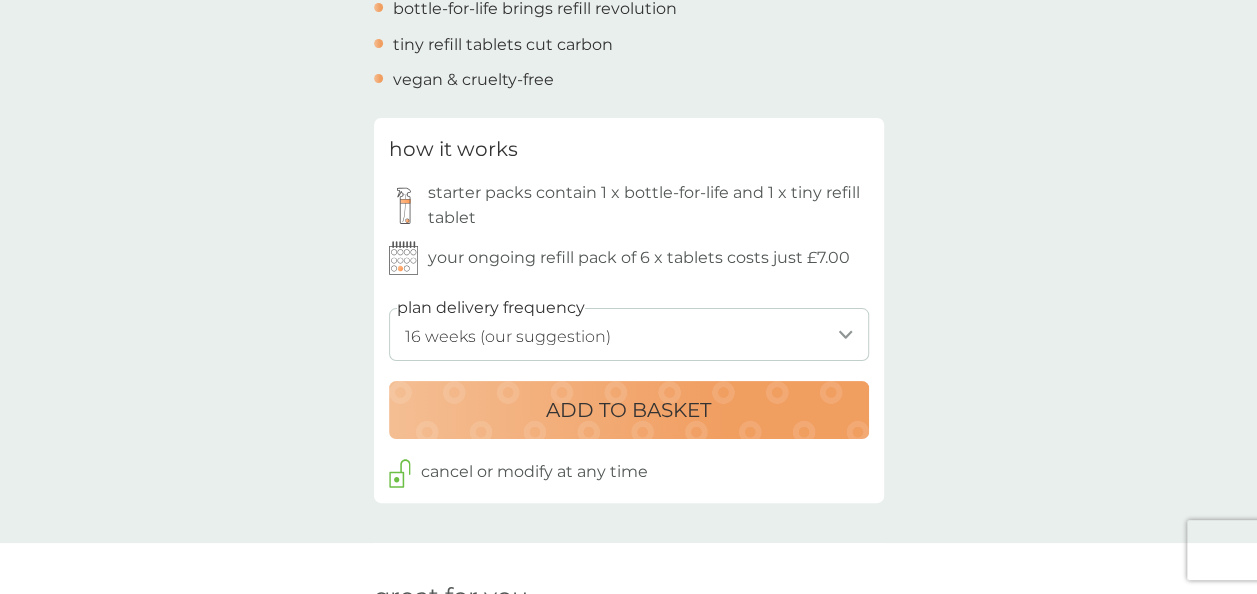 click on "ADD TO BASKET" at bounding box center [628, 410] 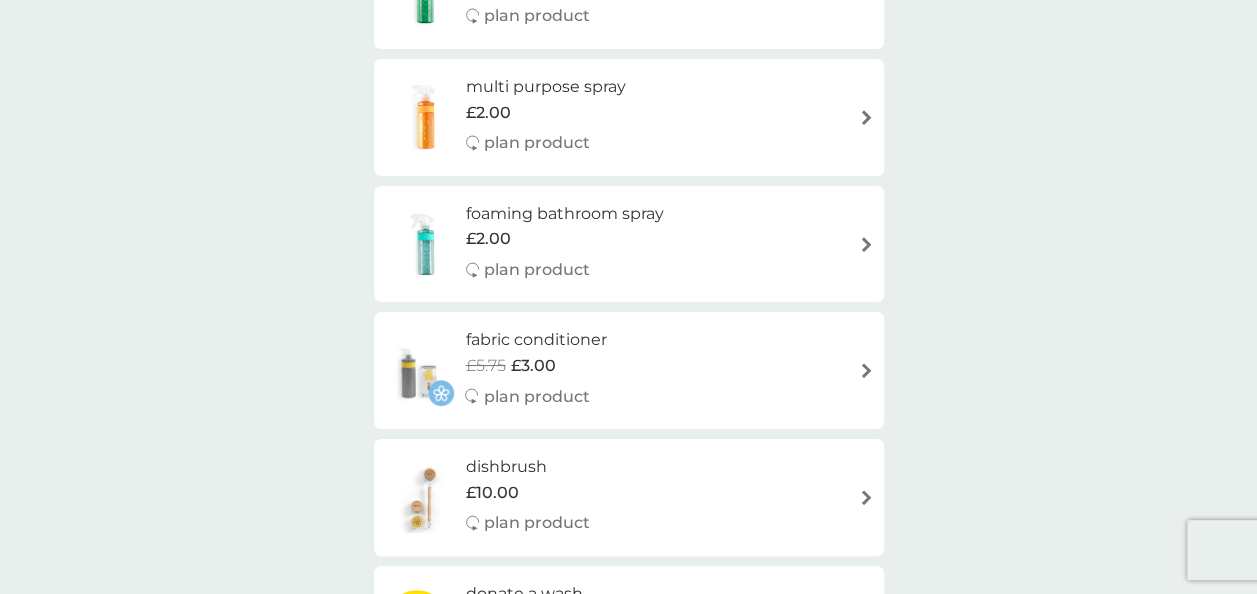 scroll, scrollTop: 0, scrollLeft: 0, axis: both 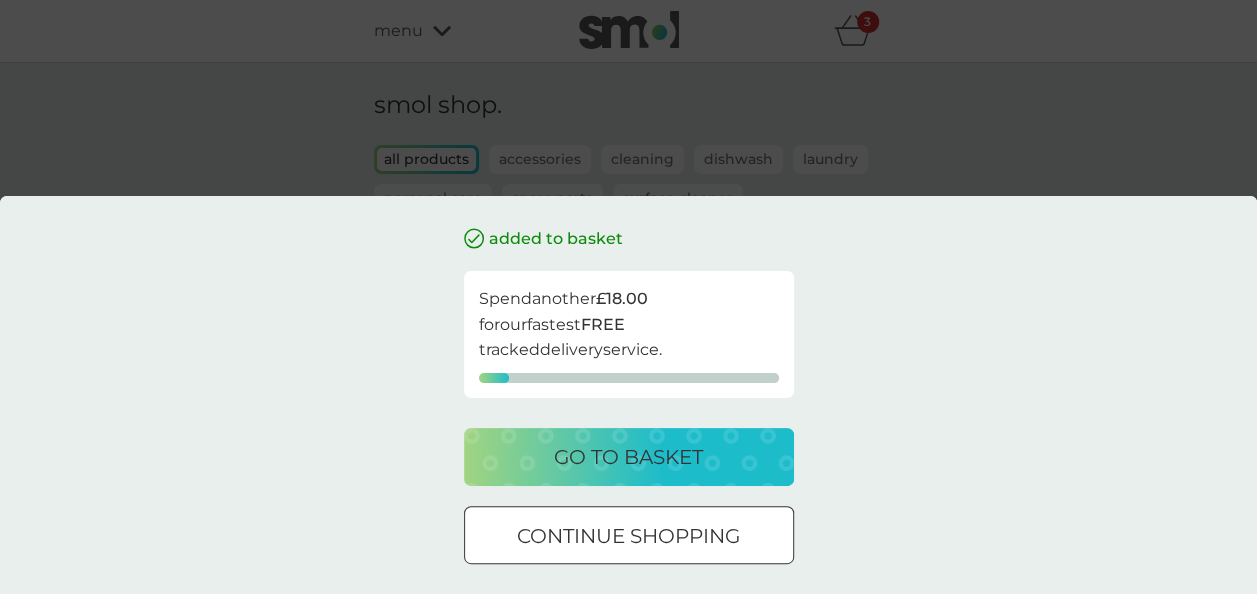 click on "continue shopping" at bounding box center (628, 536) 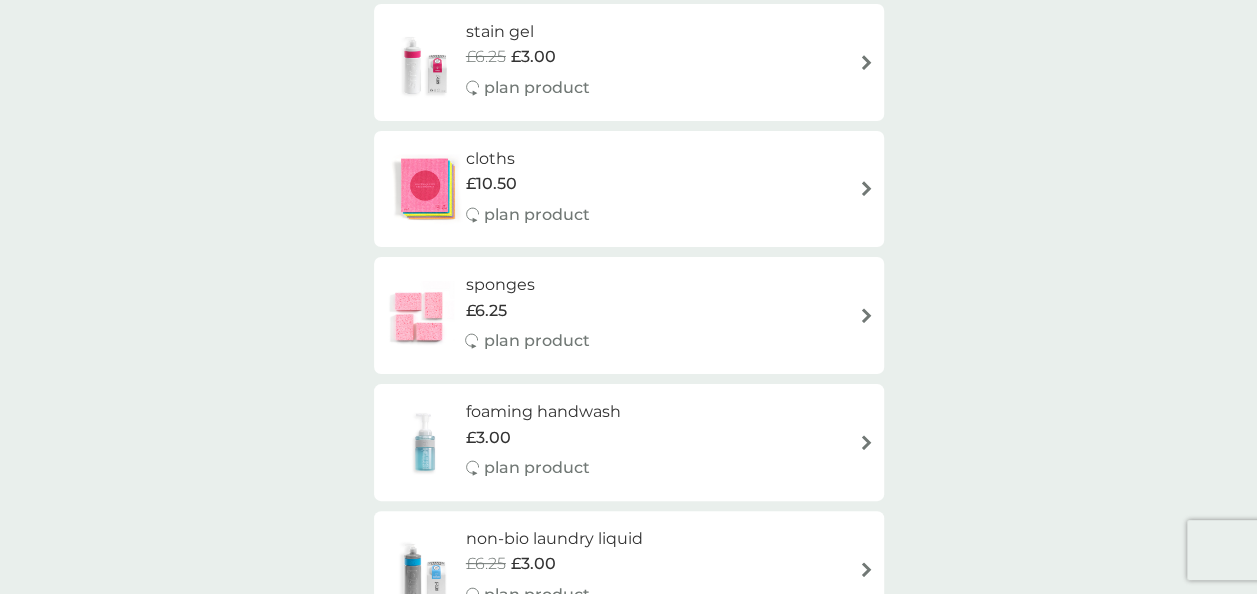 scroll, scrollTop: 2321, scrollLeft: 0, axis: vertical 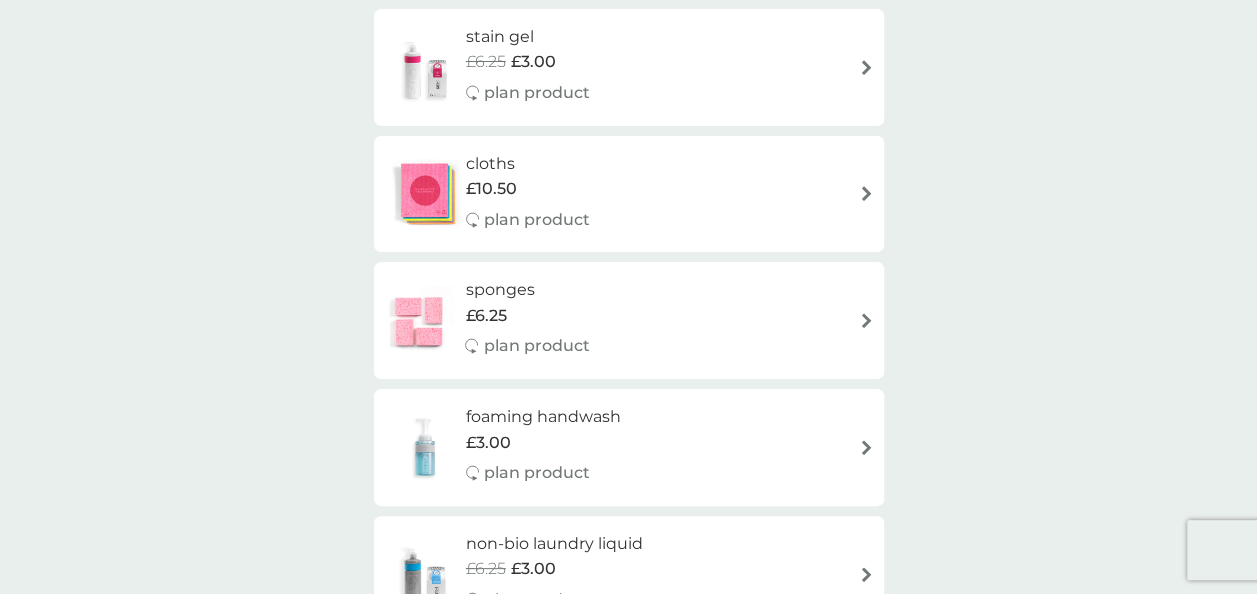 click on "sponges £6.25 plan product" at bounding box center (629, 320) 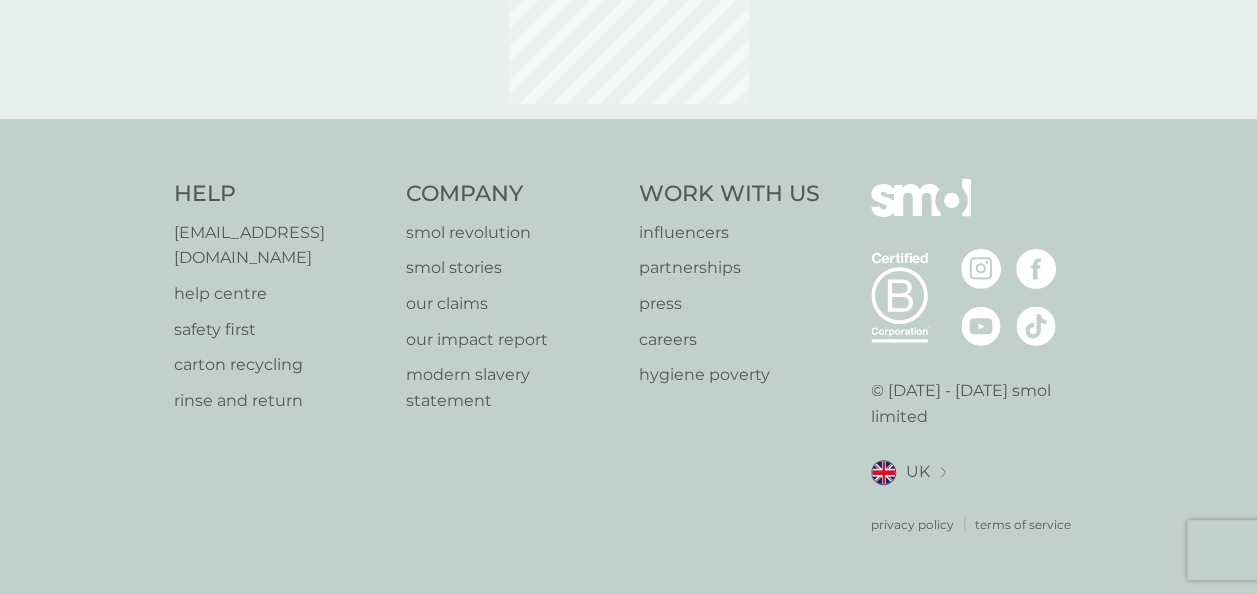 scroll, scrollTop: 0, scrollLeft: 0, axis: both 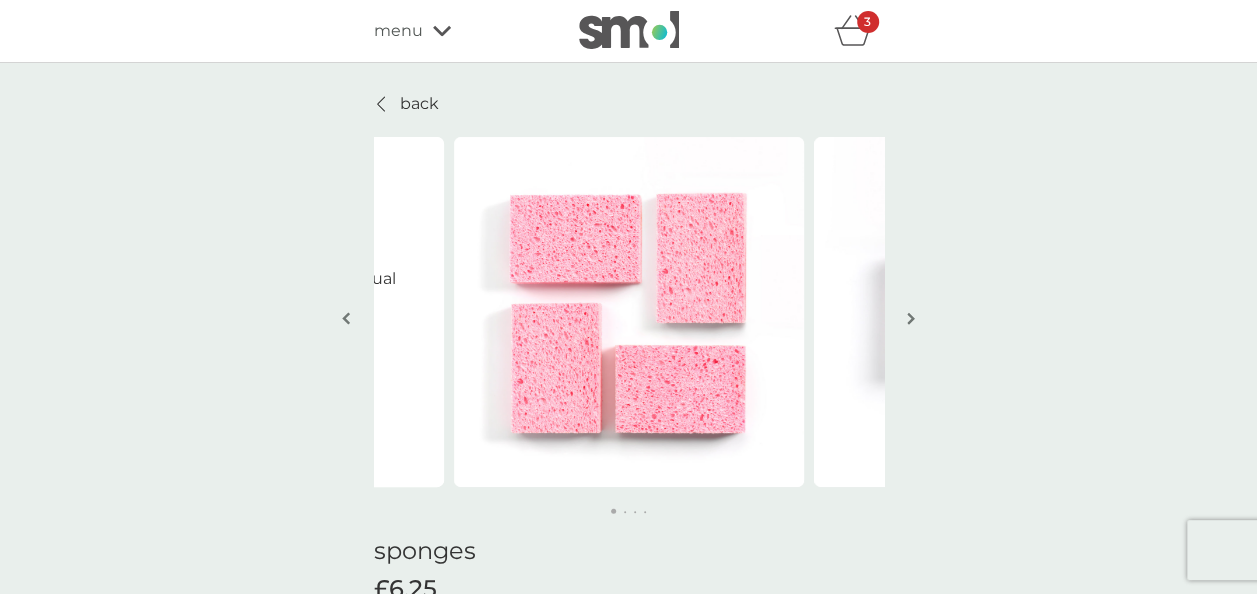 click at bounding box center (911, 320) 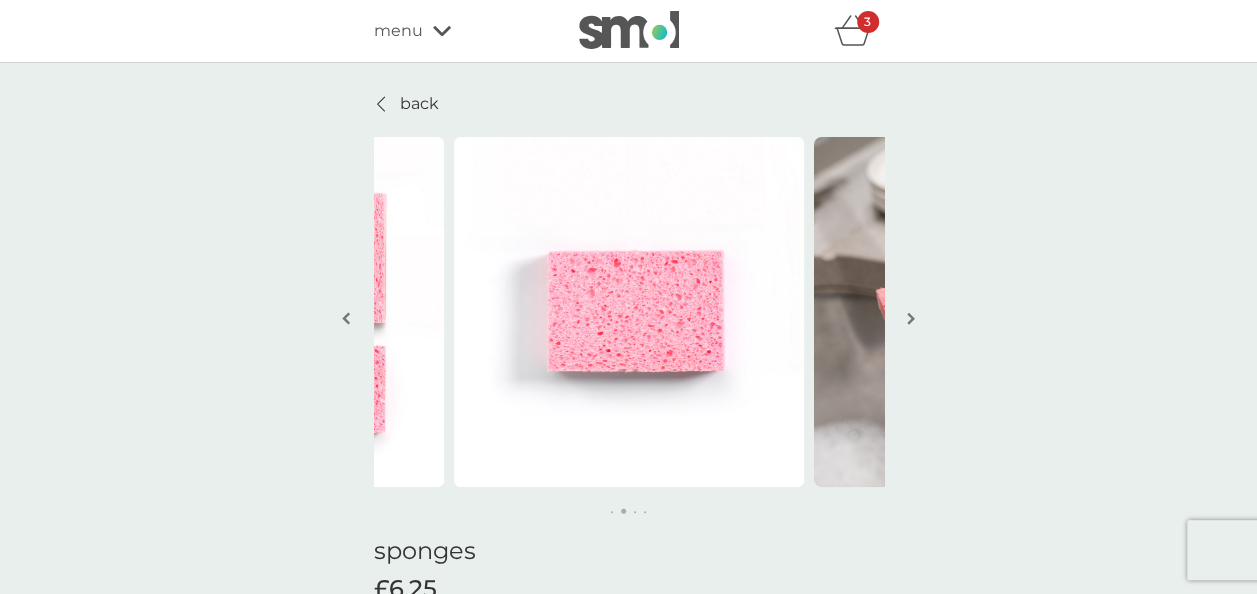 click at bounding box center [911, 320] 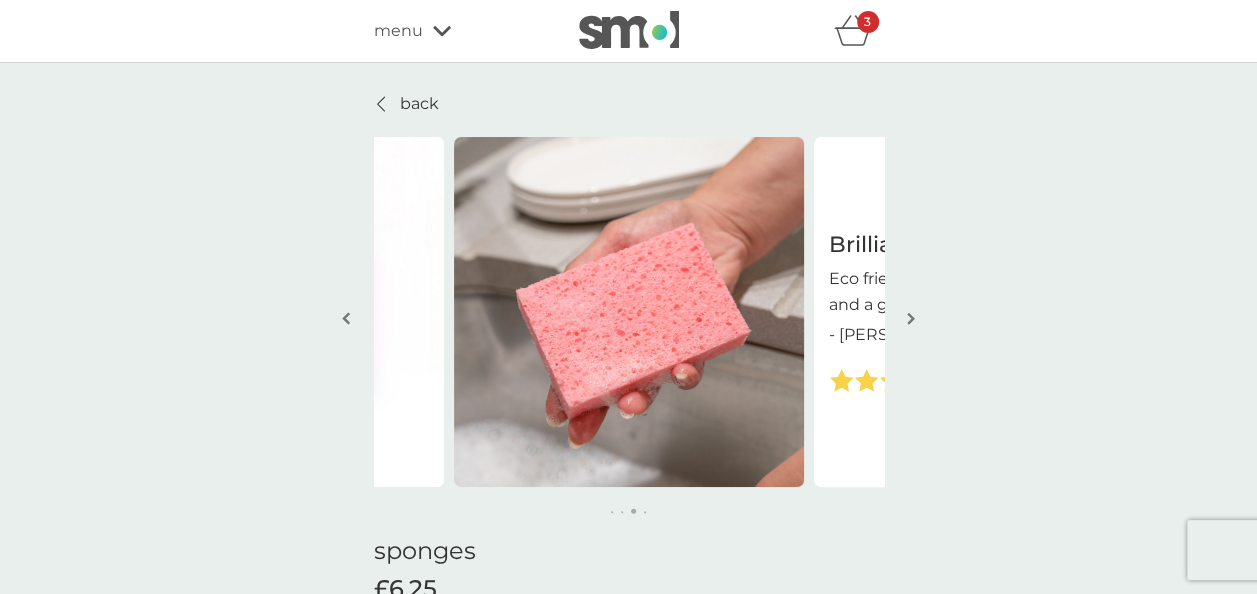 click at bounding box center [911, 320] 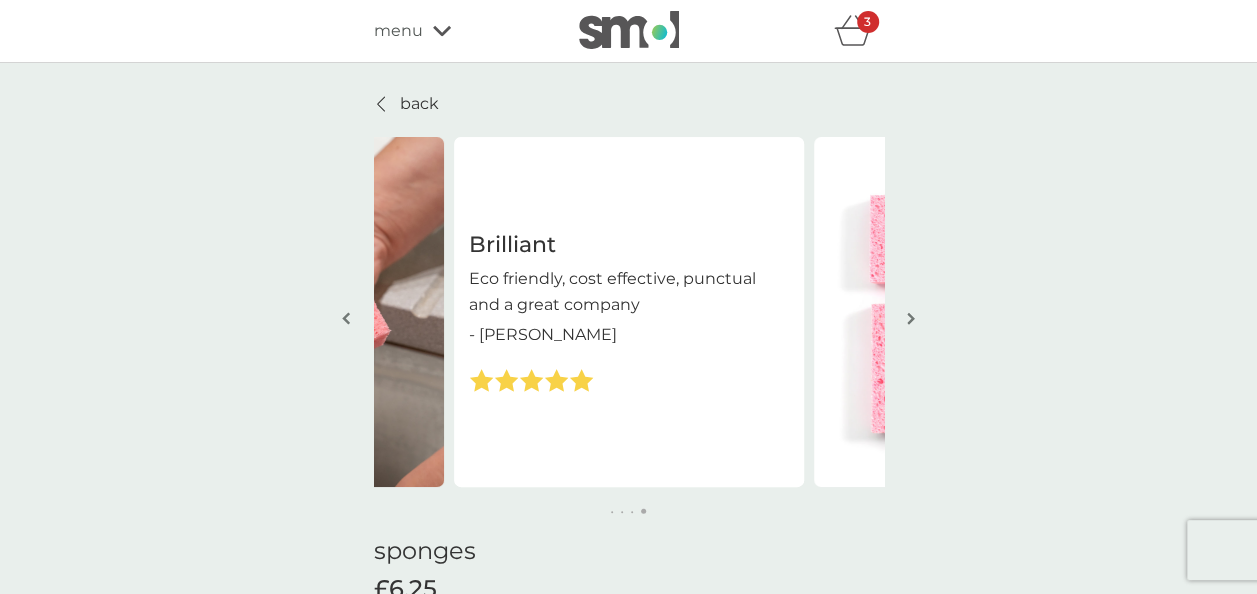 click at bounding box center (911, 320) 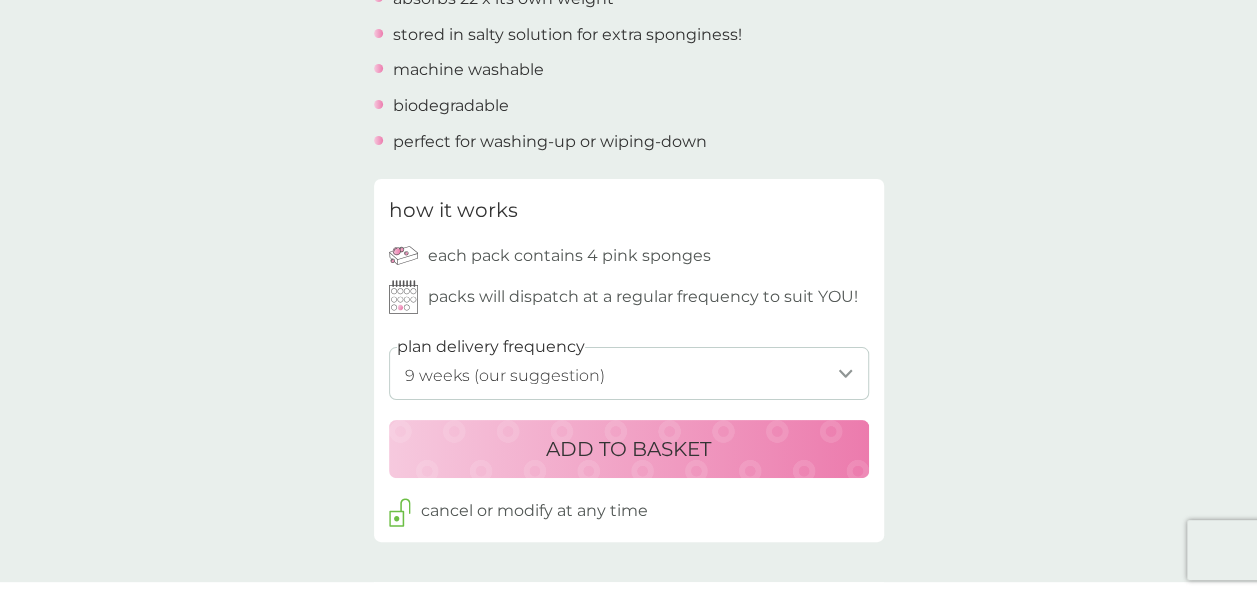 scroll, scrollTop: 817, scrollLeft: 0, axis: vertical 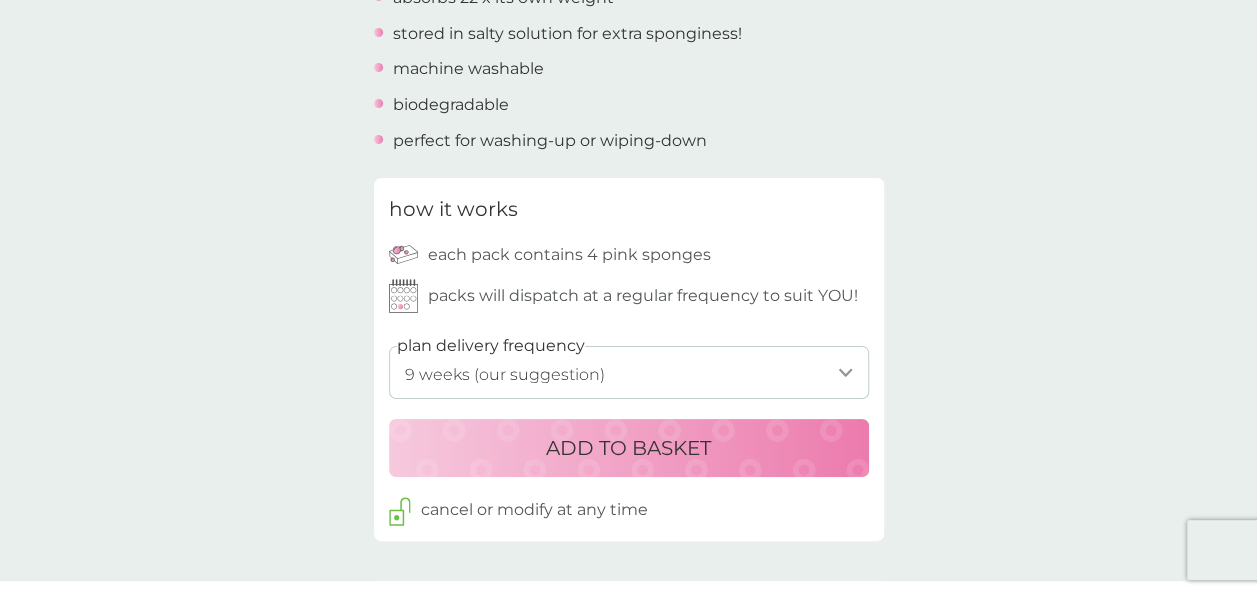 click on "1 week  2 weeks  3 weeks  4 weeks  5 weeks  6 weeks  7 weeks  8 weeks  9 weeks (our suggestion) 10 weeks  11 weeks  12 weeks  13 weeks  14 weeks  15 weeks  16 weeks  17 weeks  18 weeks  19 weeks  20 weeks  21 weeks  22 weeks  23 weeks  24 weeks  25 weeks  26 weeks  27 weeks  28 weeks  29 weeks  30 weeks" at bounding box center (629, 372) 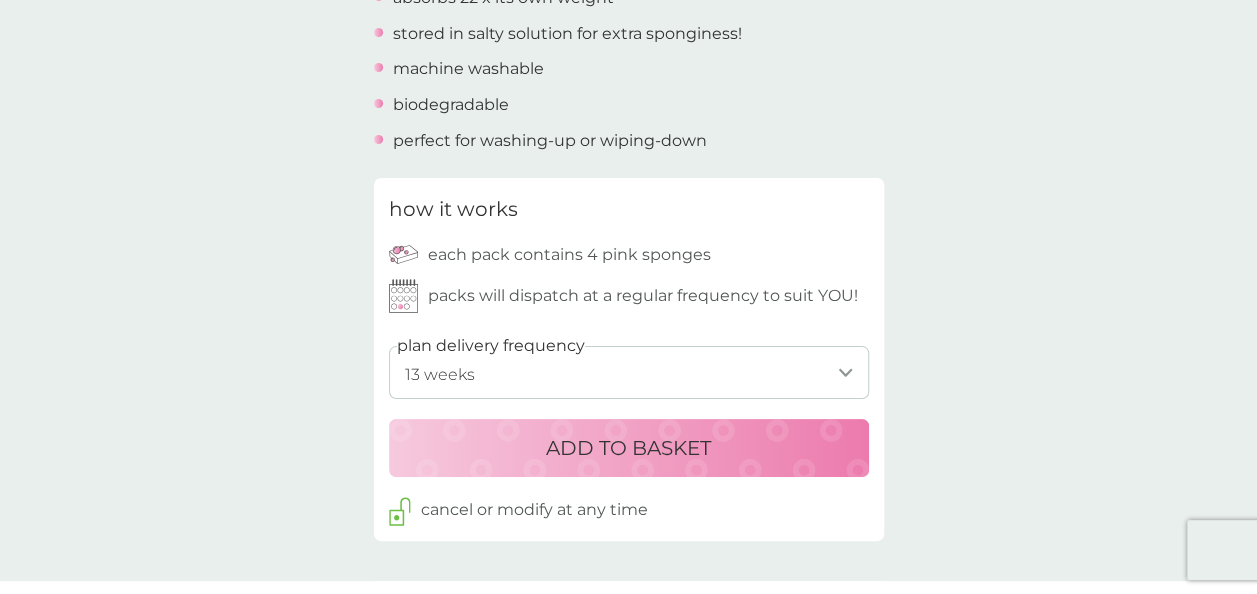 click on "1 week  2 weeks  3 weeks  4 weeks  5 weeks  6 weeks  7 weeks  8 weeks  9 weeks (our suggestion) 10 weeks  11 weeks  12 weeks  13 weeks  14 weeks  15 weeks  16 weeks  17 weeks  18 weeks  19 weeks  20 weeks  21 weeks  22 weeks  23 weeks  24 weeks  25 weeks  26 weeks  27 weeks  28 weeks  29 weeks  30 weeks" at bounding box center [629, 372] 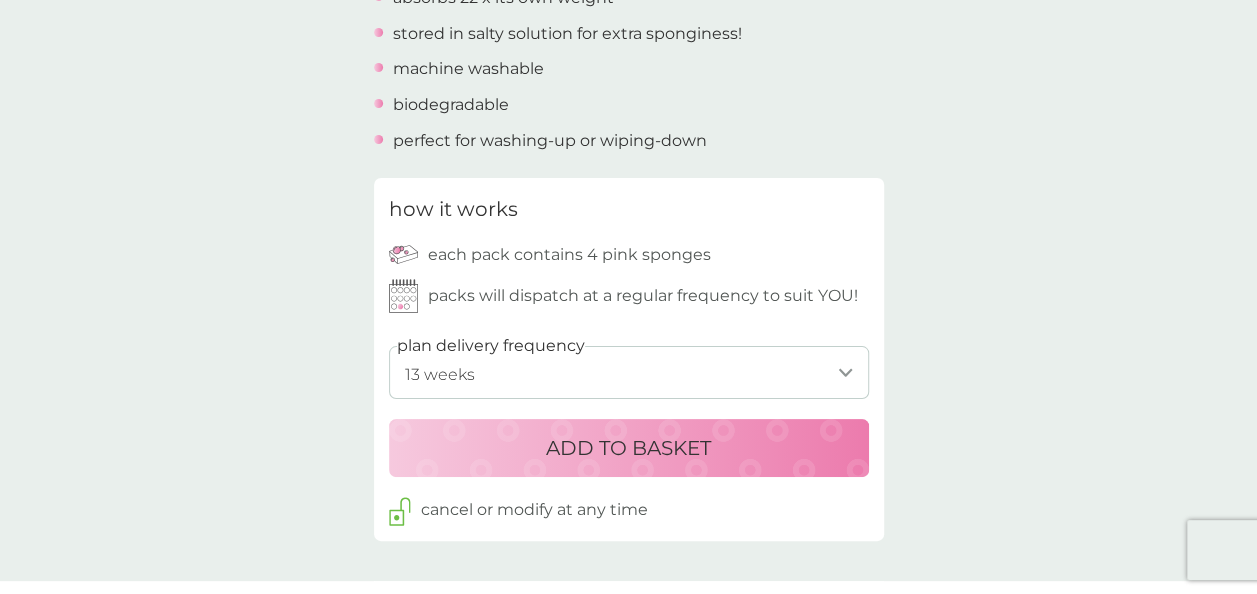 click on "ADD TO BASKET" at bounding box center (628, 448) 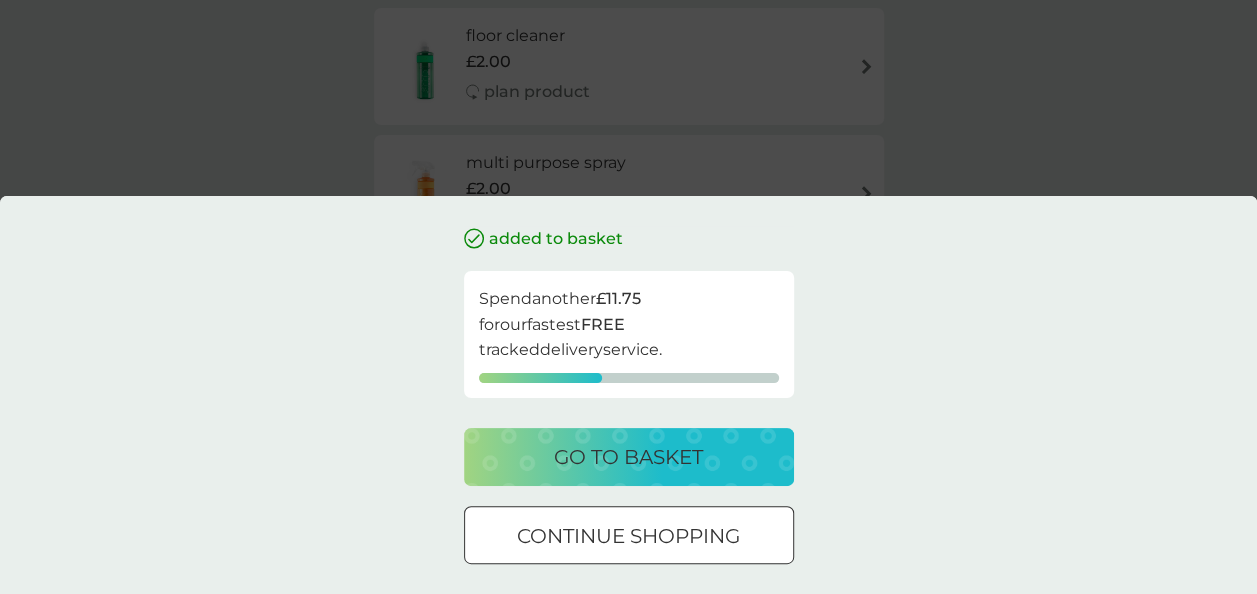 scroll, scrollTop: 0, scrollLeft: 0, axis: both 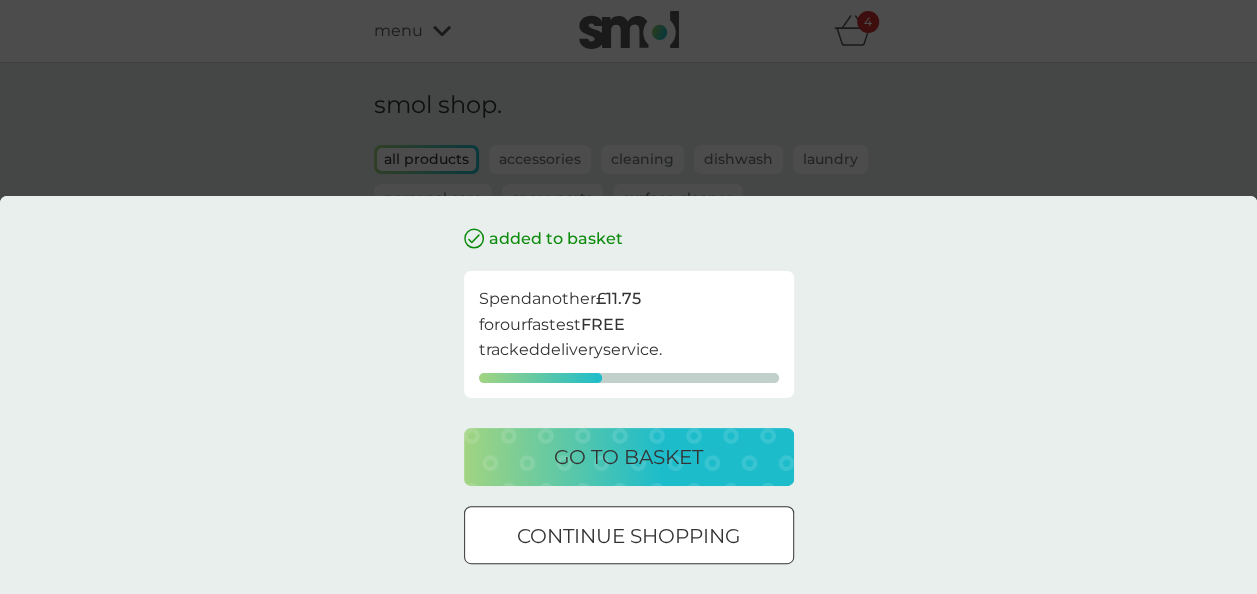 click on "go to basket" at bounding box center (628, 457) 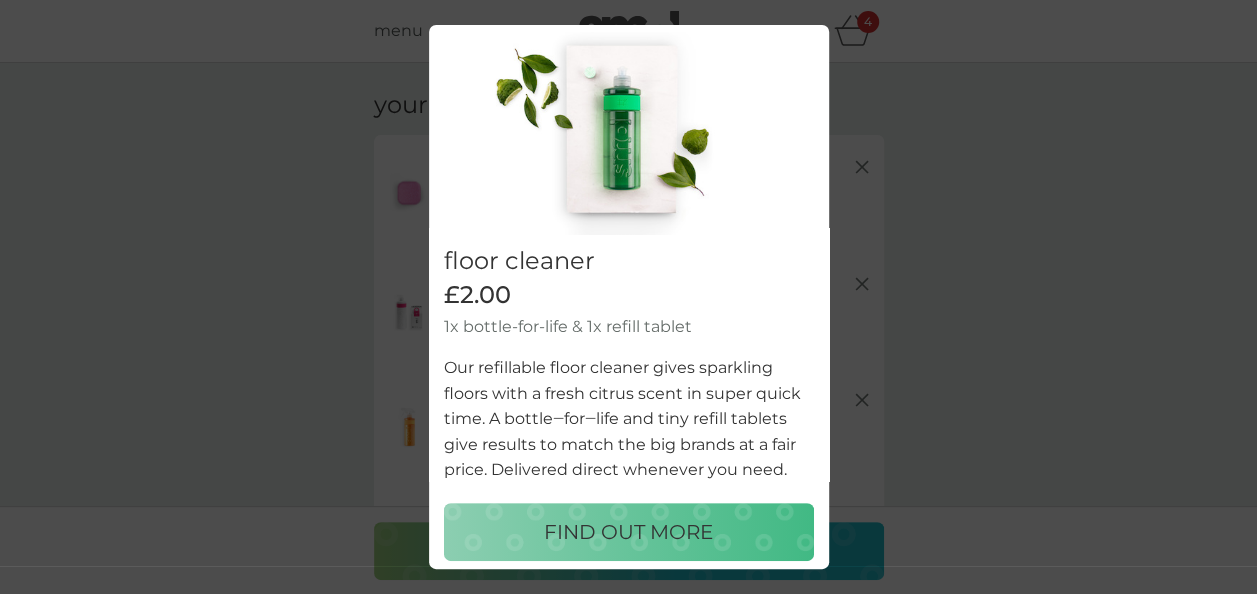 scroll, scrollTop: 81, scrollLeft: 0, axis: vertical 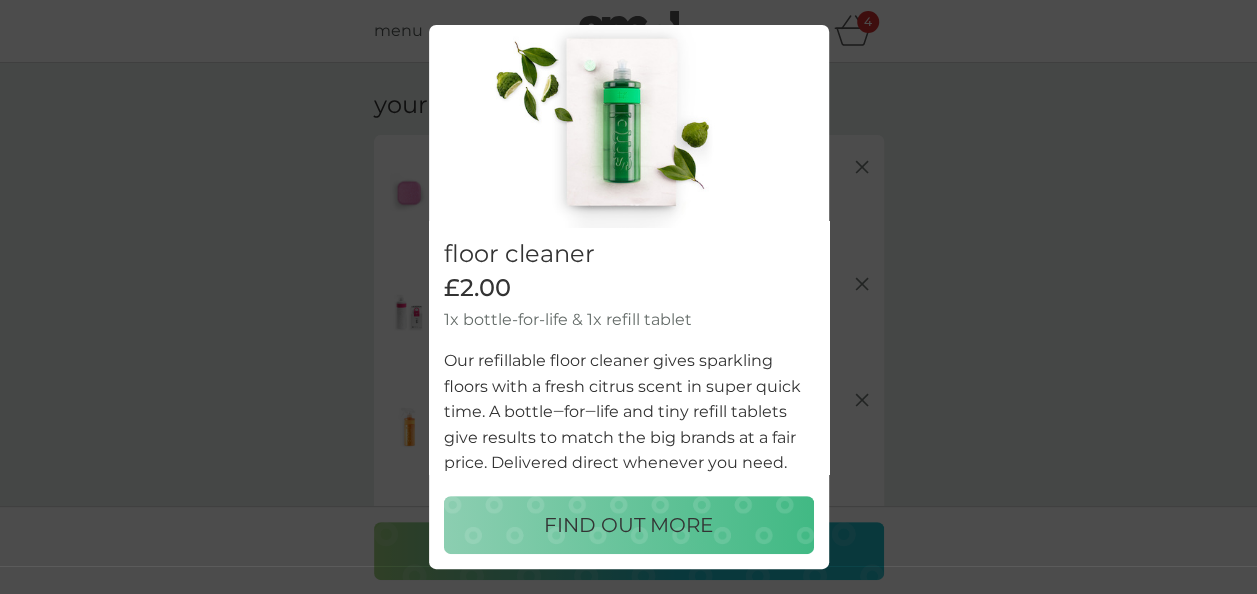 click on "FIND OUT MORE" at bounding box center [628, 525] 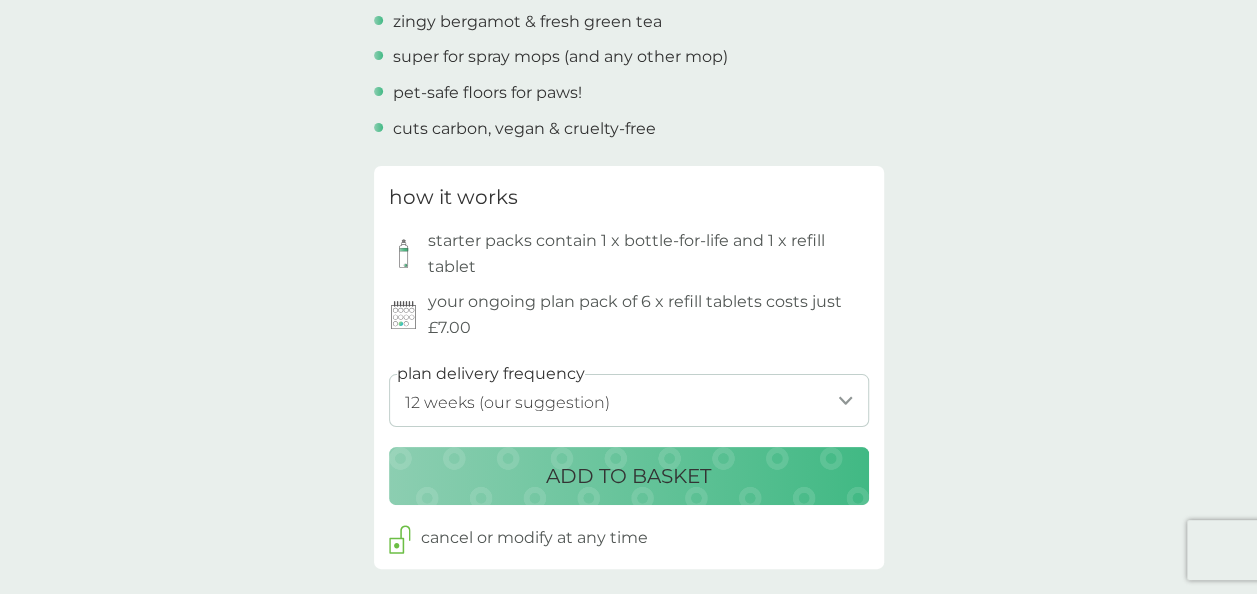 scroll, scrollTop: 823, scrollLeft: 0, axis: vertical 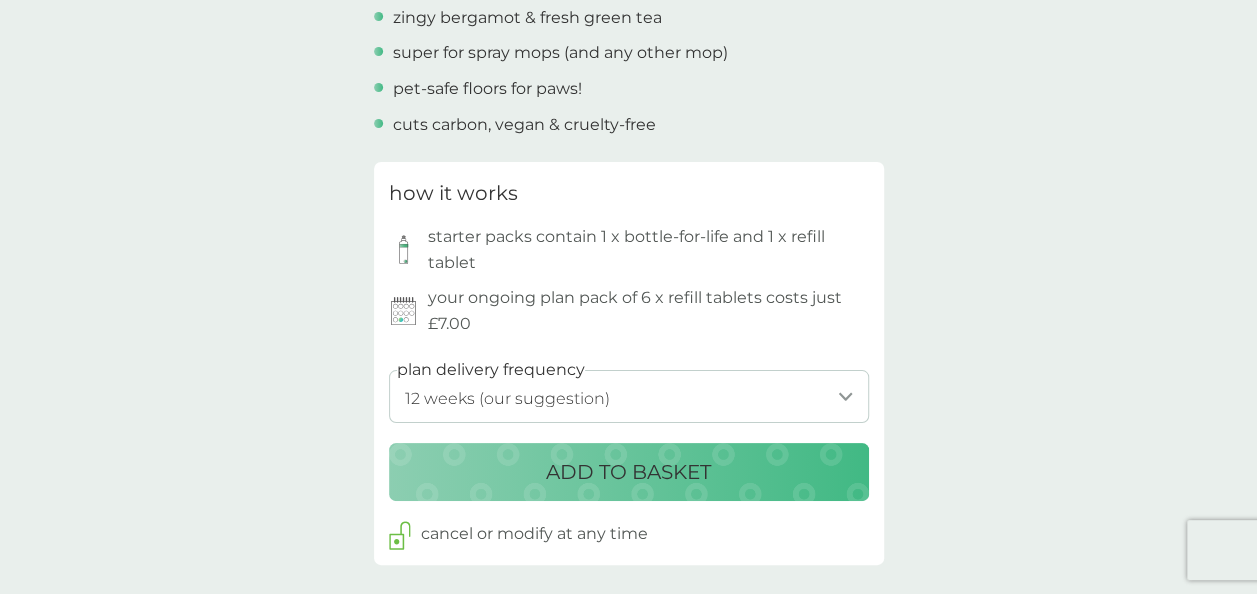 click on "1 week  2 weeks  3 weeks  4 weeks  5 weeks  6 weeks  7 weeks  8 weeks  9 weeks  10 weeks  11 weeks  12 weeks (our suggestion) 13 weeks  14 weeks  15 weeks  16 weeks  17 weeks  18 weeks  19 weeks  20 weeks  21 weeks  22 weeks  23 weeks  24 weeks  25 weeks  26 weeks" at bounding box center [629, 396] 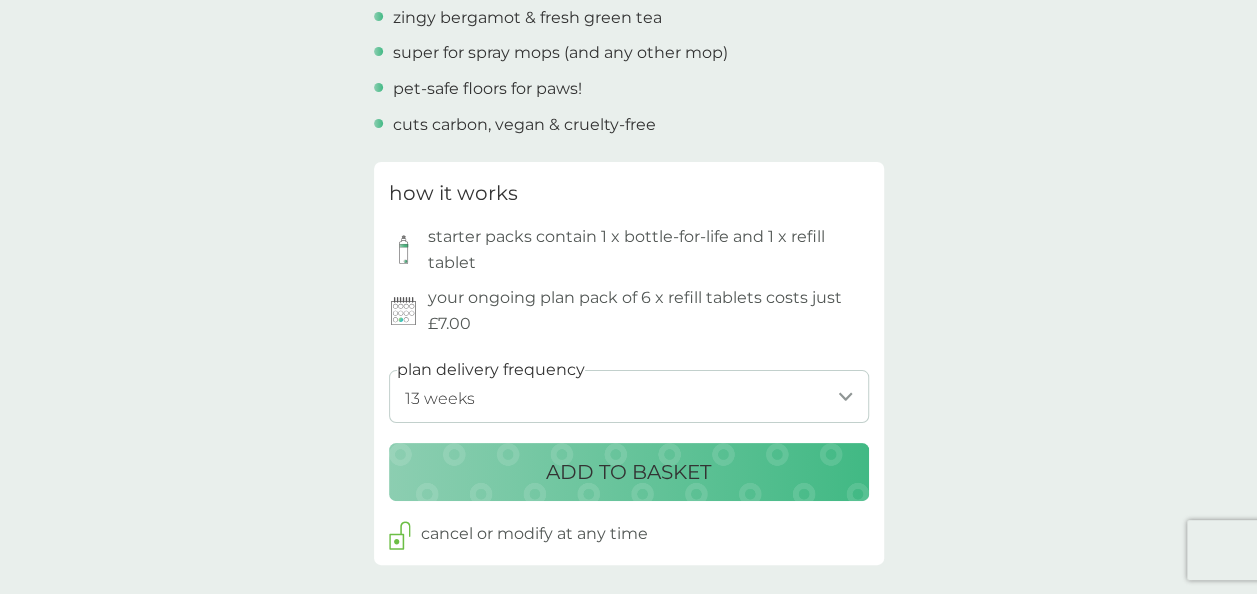 click on "1 week  2 weeks  3 weeks  4 weeks  5 weeks  6 weeks  7 weeks  8 weeks  9 weeks  10 weeks  11 weeks  12 weeks (our suggestion) 13 weeks  14 weeks  15 weeks  16 weeks  17 weeks  18 weeks  19 weeks  20 weeks  21 weeks  22 weeks  23 weeks  24 weeks  25 weeks  26 weeks" at bounding box center (629, 396) 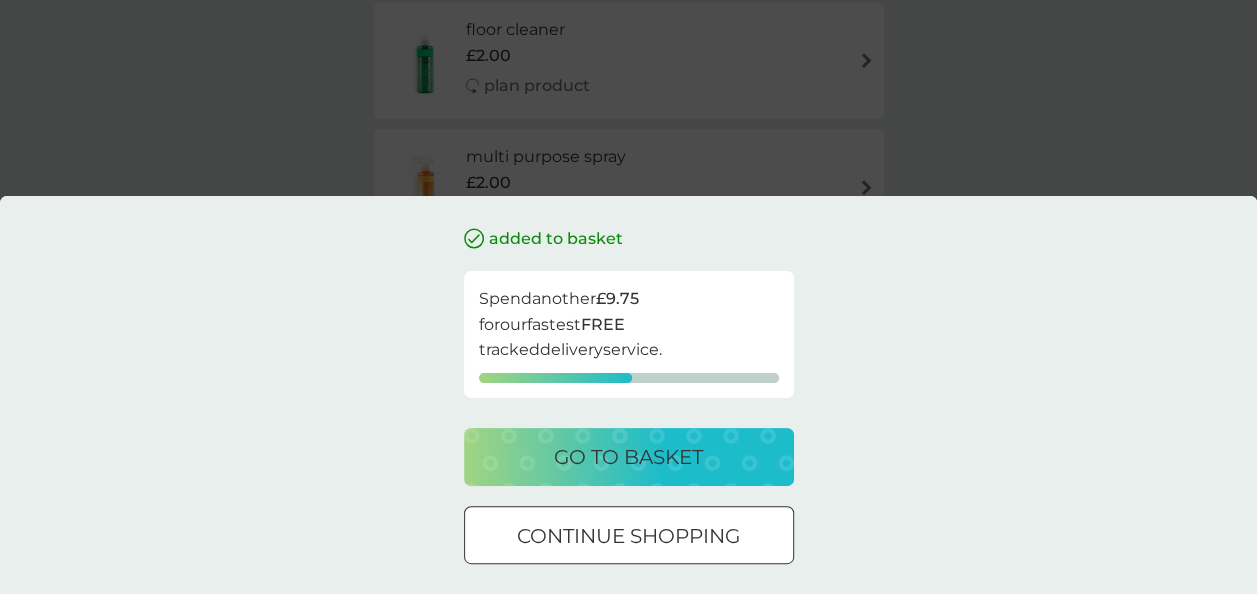 scroll, scrollTop: 0, scrollLeft: 0, axis: both 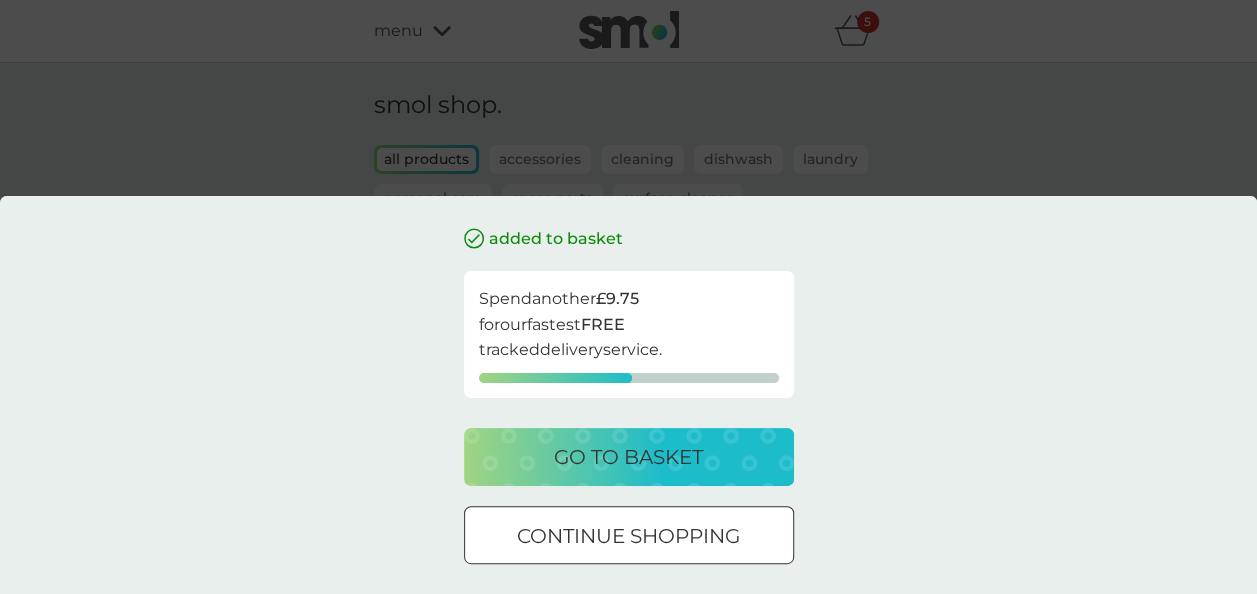 drag, startPoint x: 592, startPoint y: 464, endPoint x: 315, endPoint y: 213, distance: 373.80475 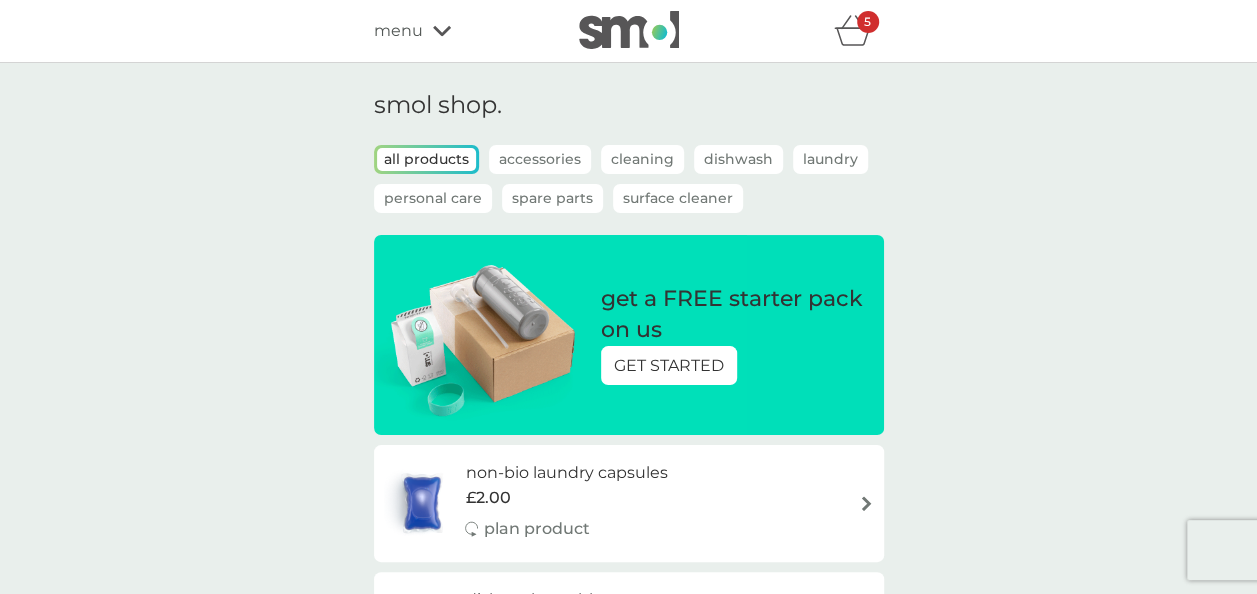 click on "Accessories" at bounding box center [540, 159] 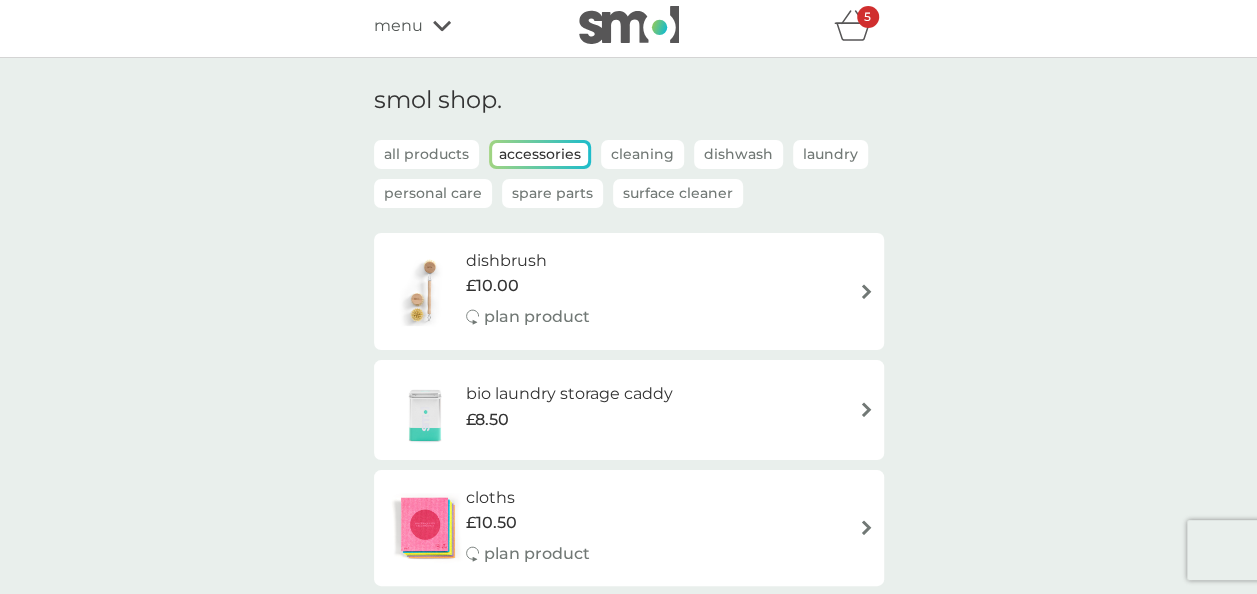 scroll, scrollTop: 0, scrollLeft: 0, axis: both 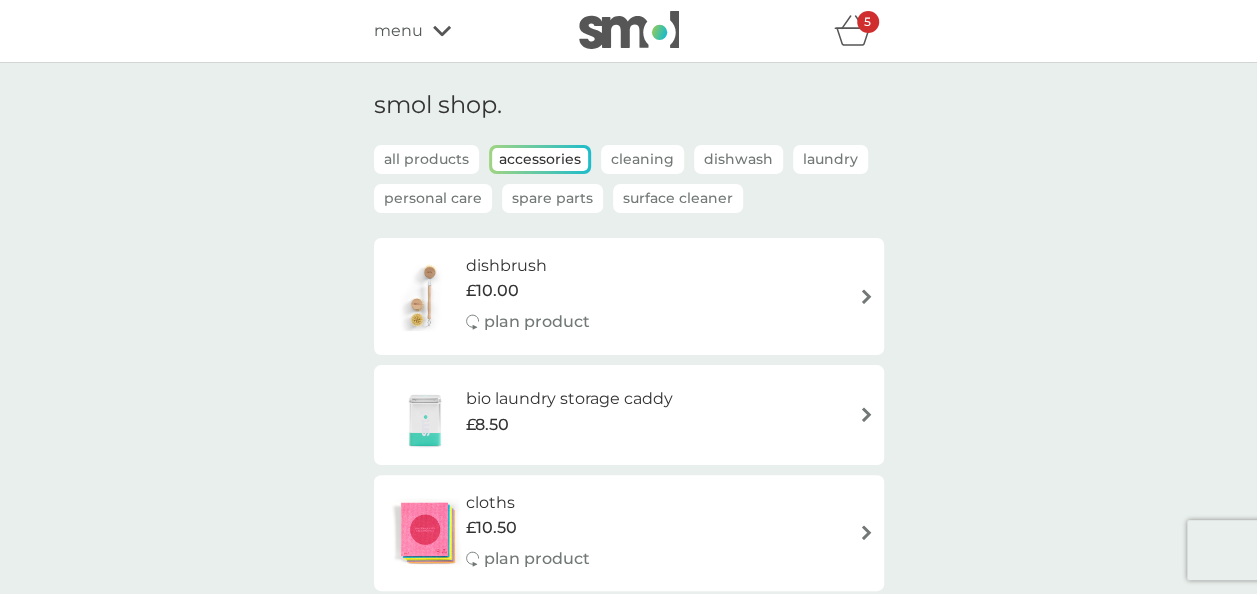click on "Cleaning" at bounding box center [642, 159] 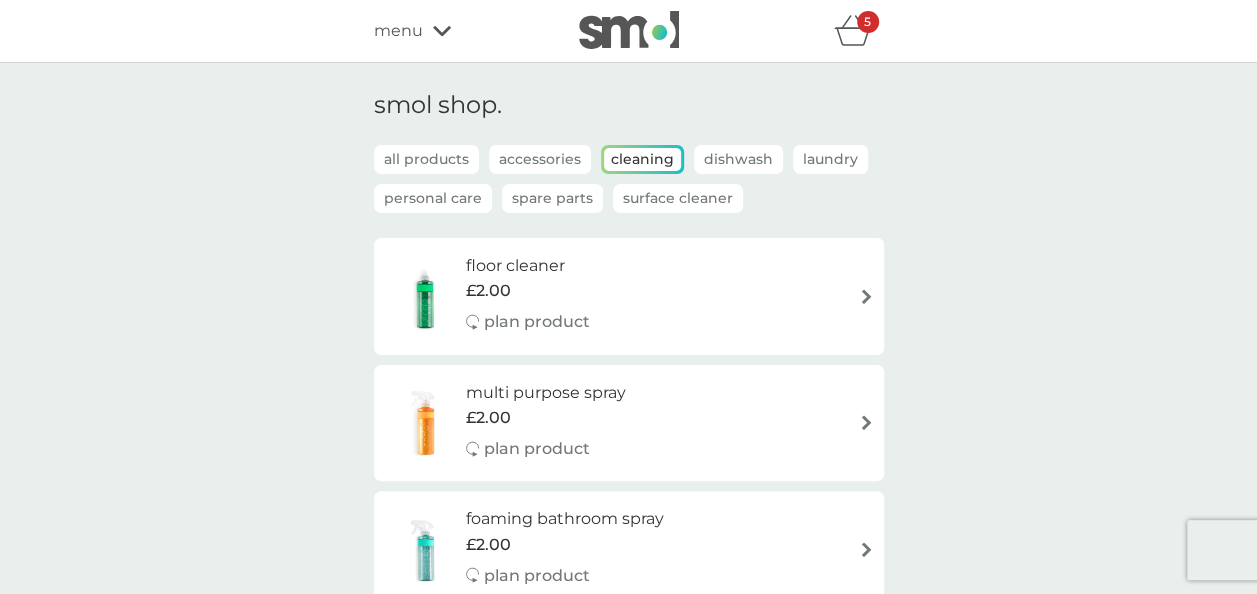 click on "Dishwash" at bounding box center [738, 159] 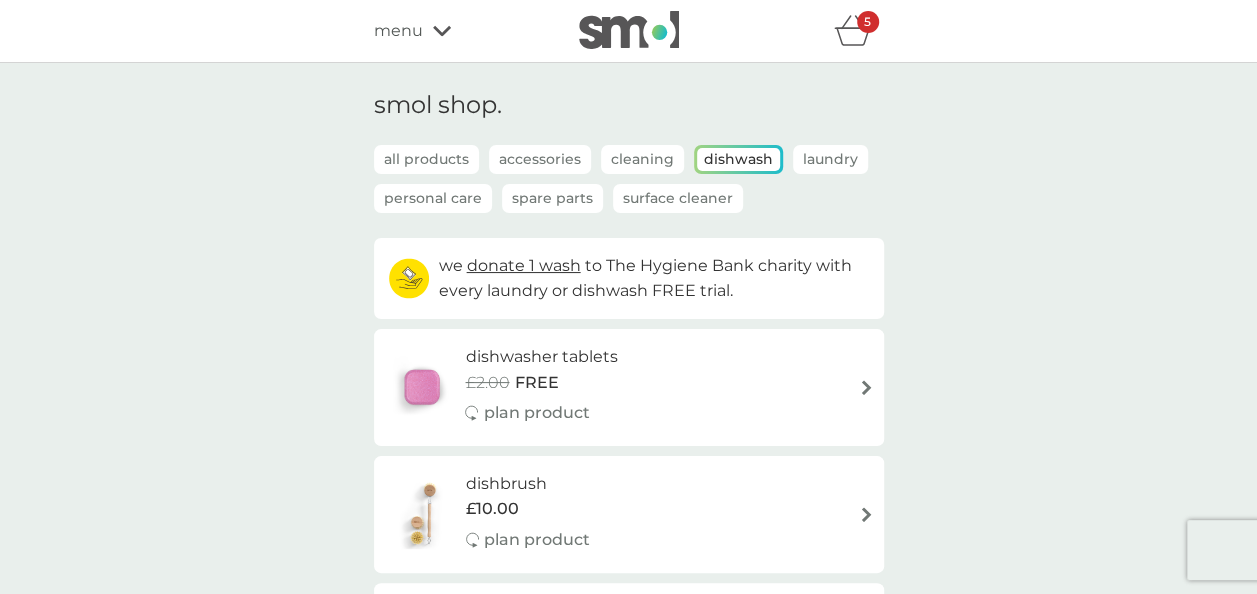 click on "Laundry" at bounding box center [830, 159] 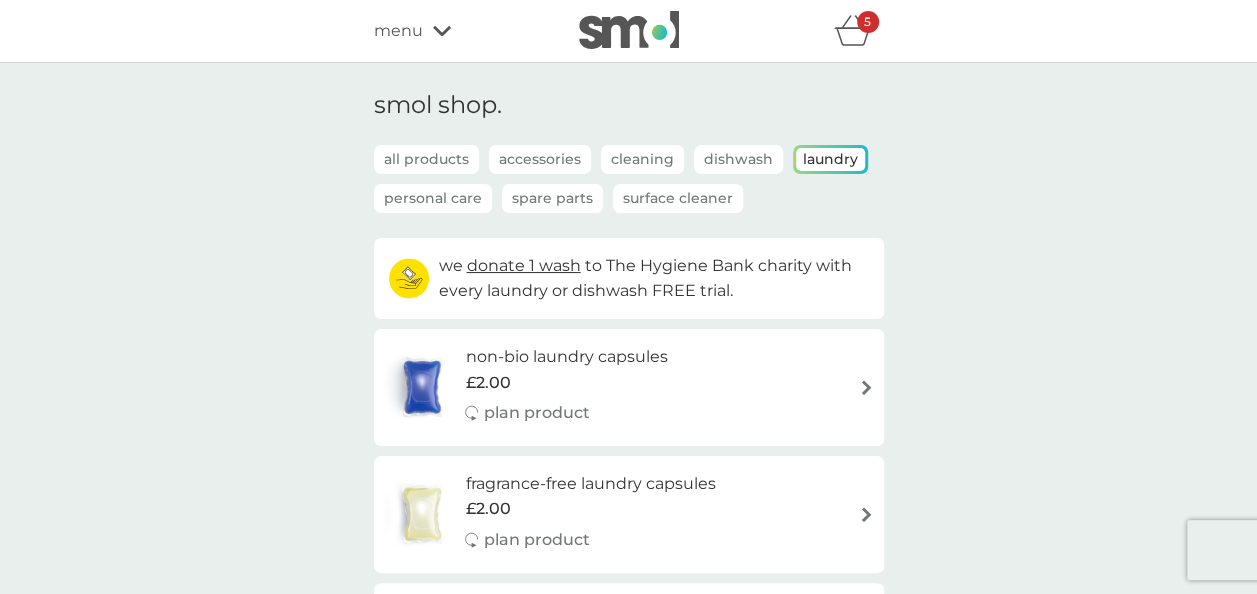 click on "Spare Parts" at bounding box center [552, 198] 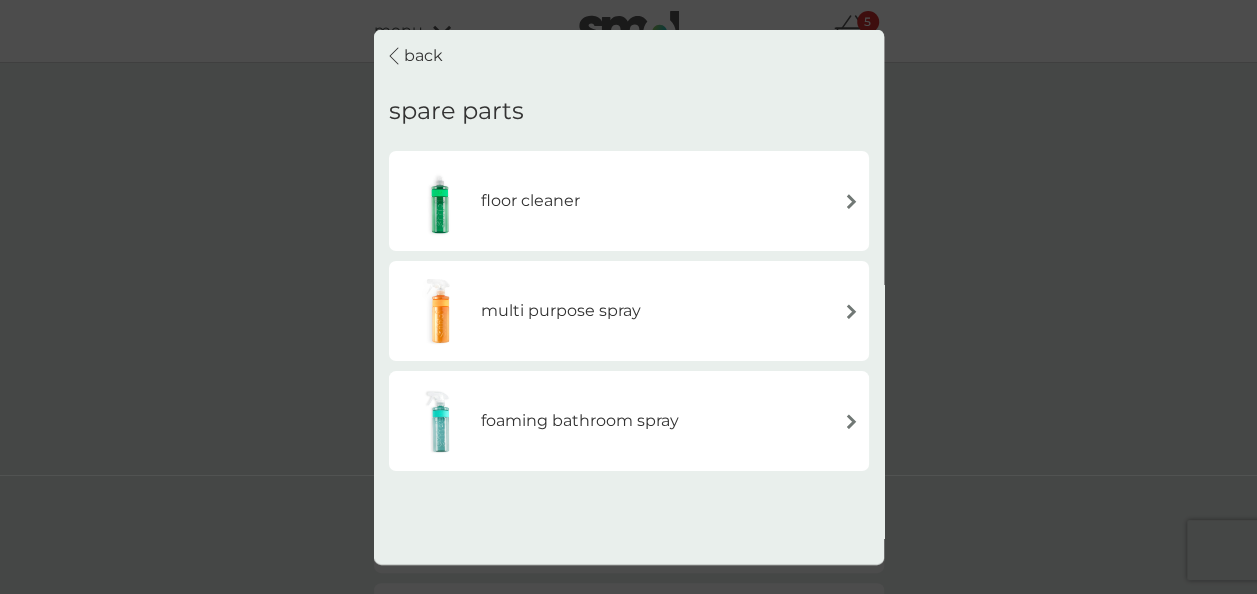 click on "foaming bathroom spray" at bounding box center [580, 421] 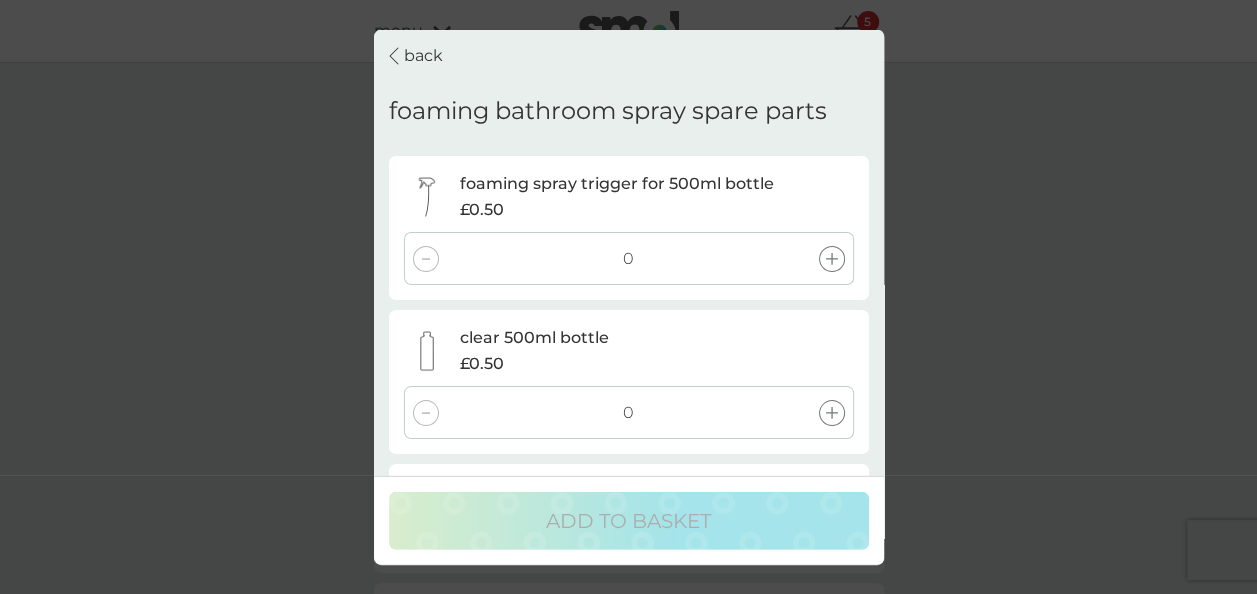 click on "back foaming bathroom spray spare parts foaming spray trigger for 500ml bottle £0.50 0 clear 500ml bottle £0.50 0 bathroom band £0.50 0 ADD TO BASKET" at bounding box center [628, 297] 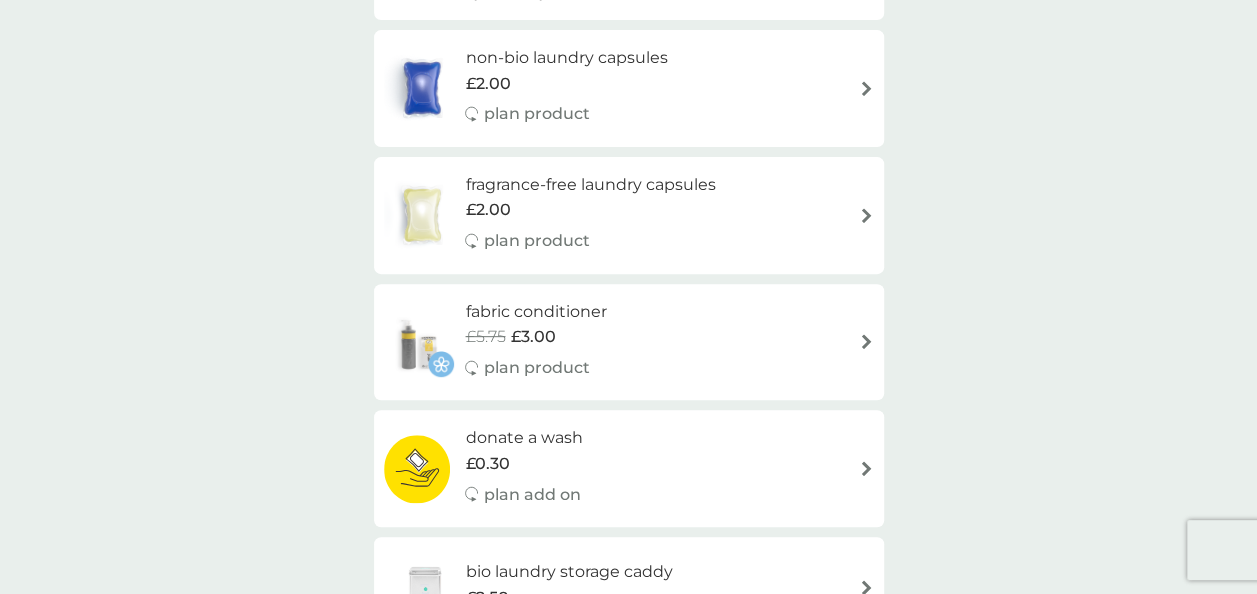 scroll, scrollTop: 0, scrollLeft: 0, axis: both 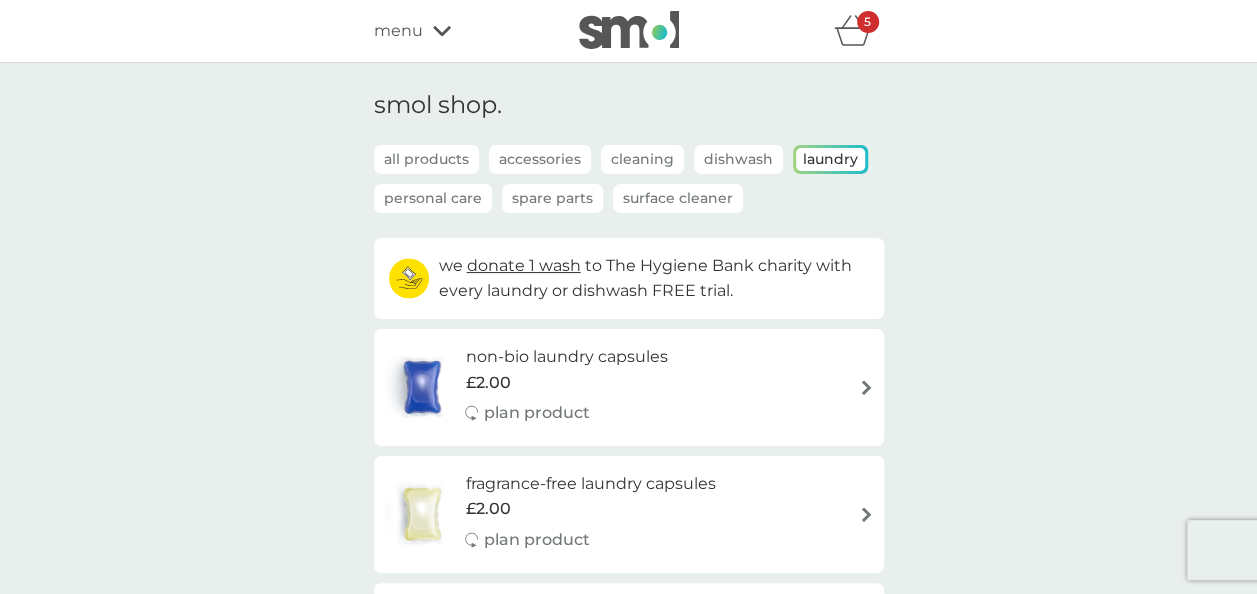 click on "Cleaning" at bounding box center [642, 159] 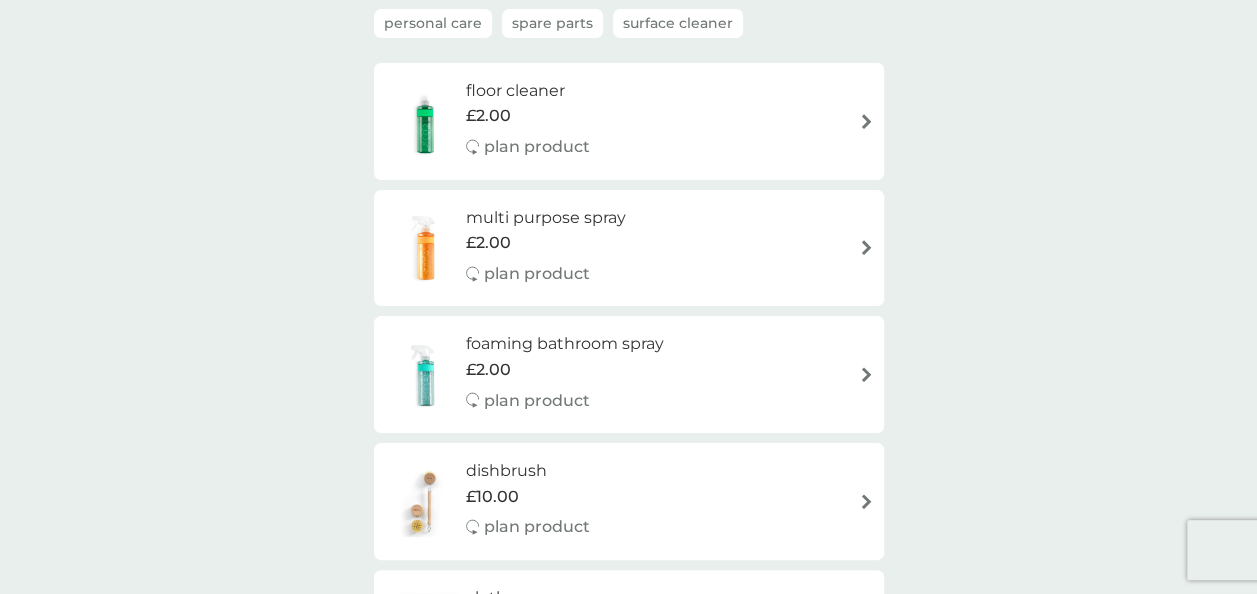 scroll, scrollTop: 176, scrollLeft: 0, axis: vertical 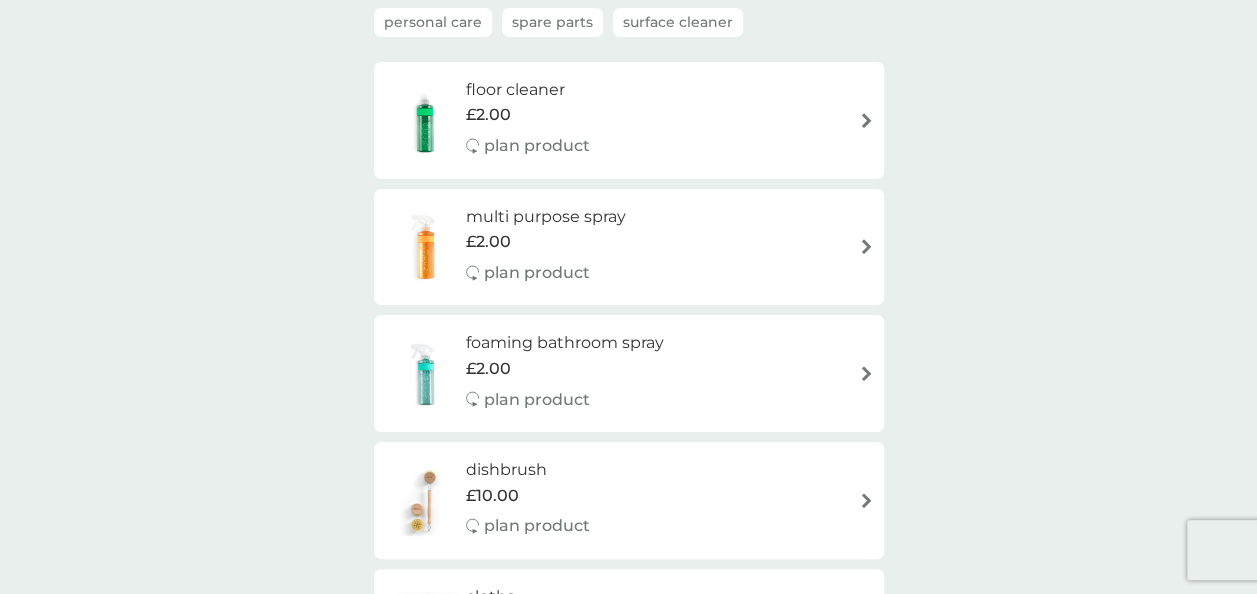 click on "plan product" at bounding box center (565, 400) 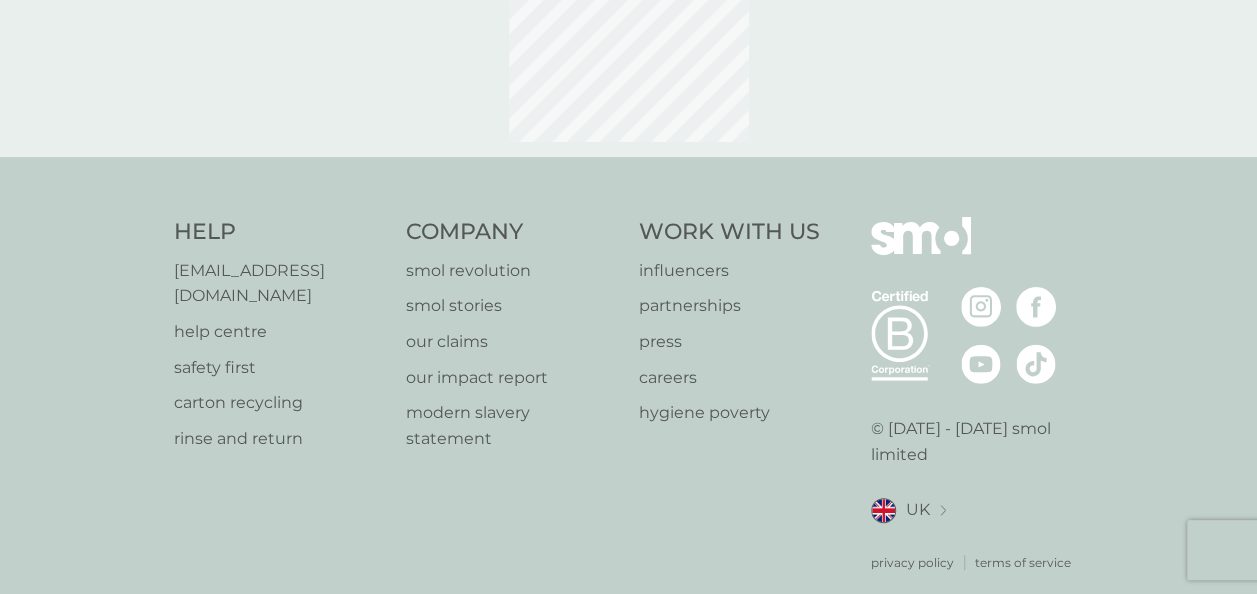 scroll, scrollTop: 0, scrollLeft: 0, axis: both 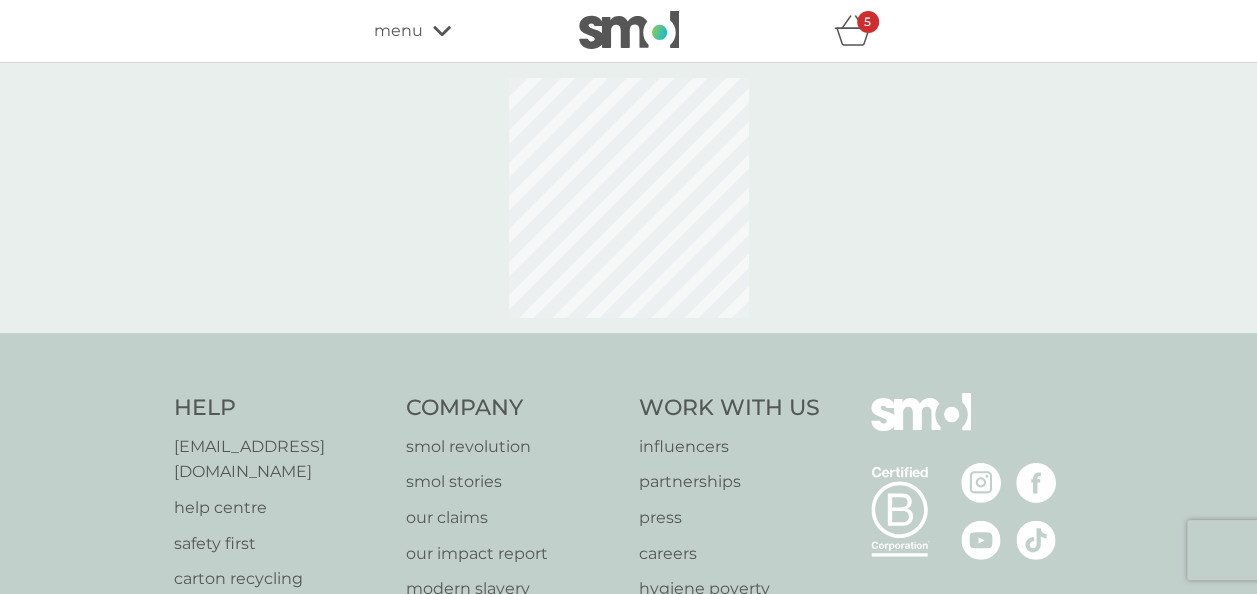 select on "182" 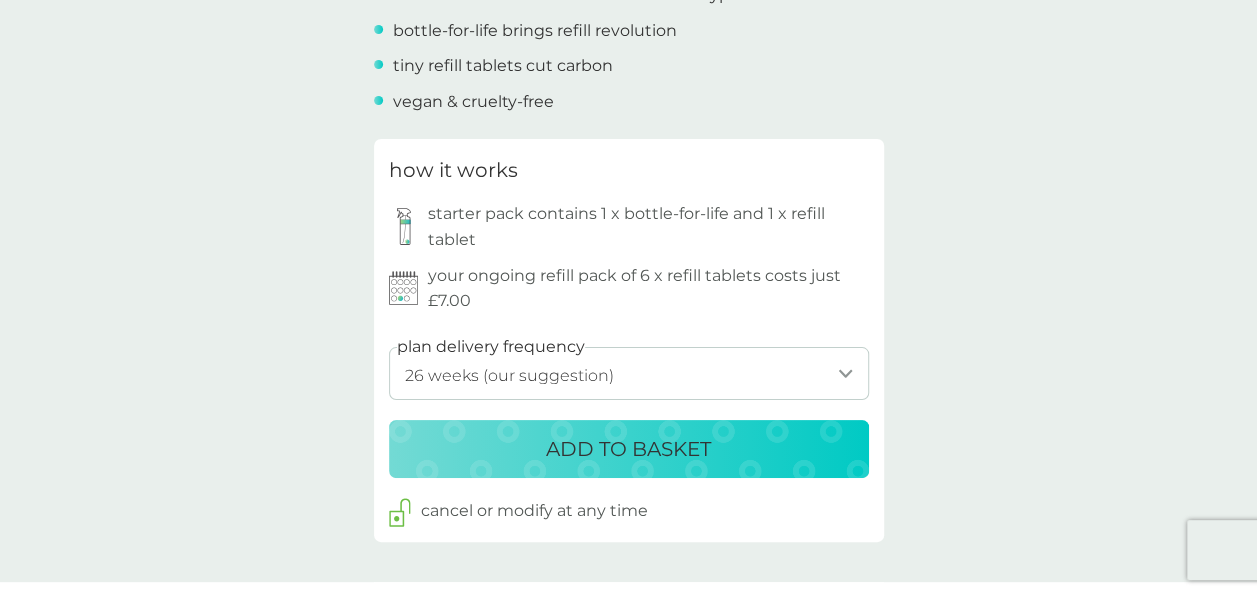 scroll, scrollTop: 899, scrollLeft: 0, axis: vertical 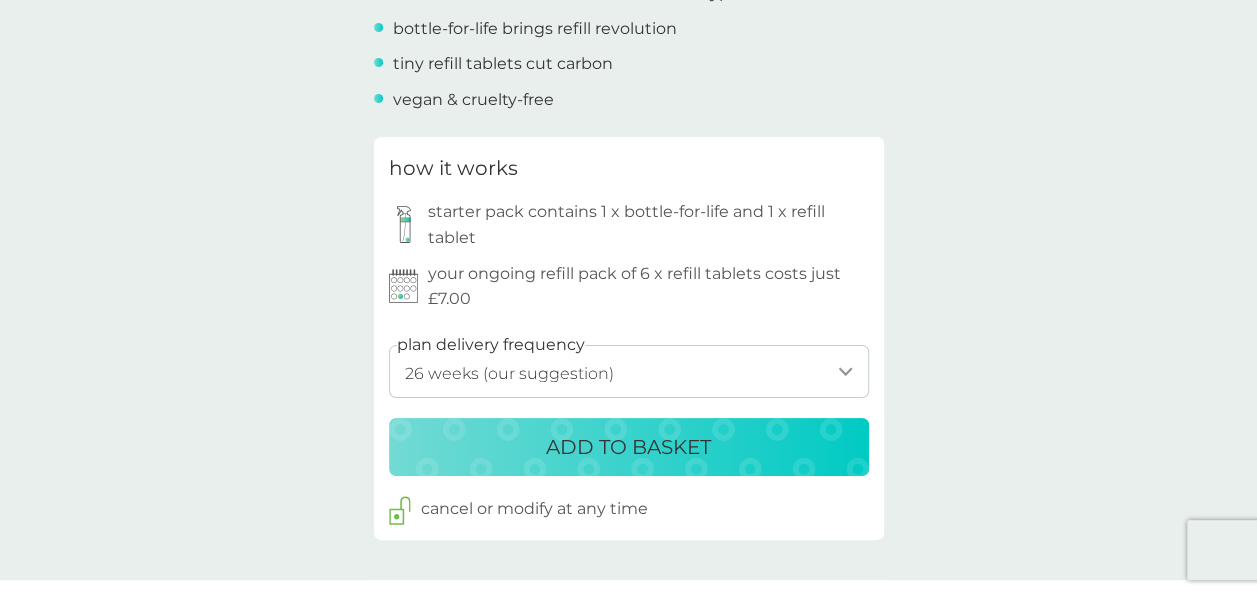 drag, startPoint x: 667, startPoint y: 443, endPoint x: 577, endPoint y: 438, distance: 90.13878 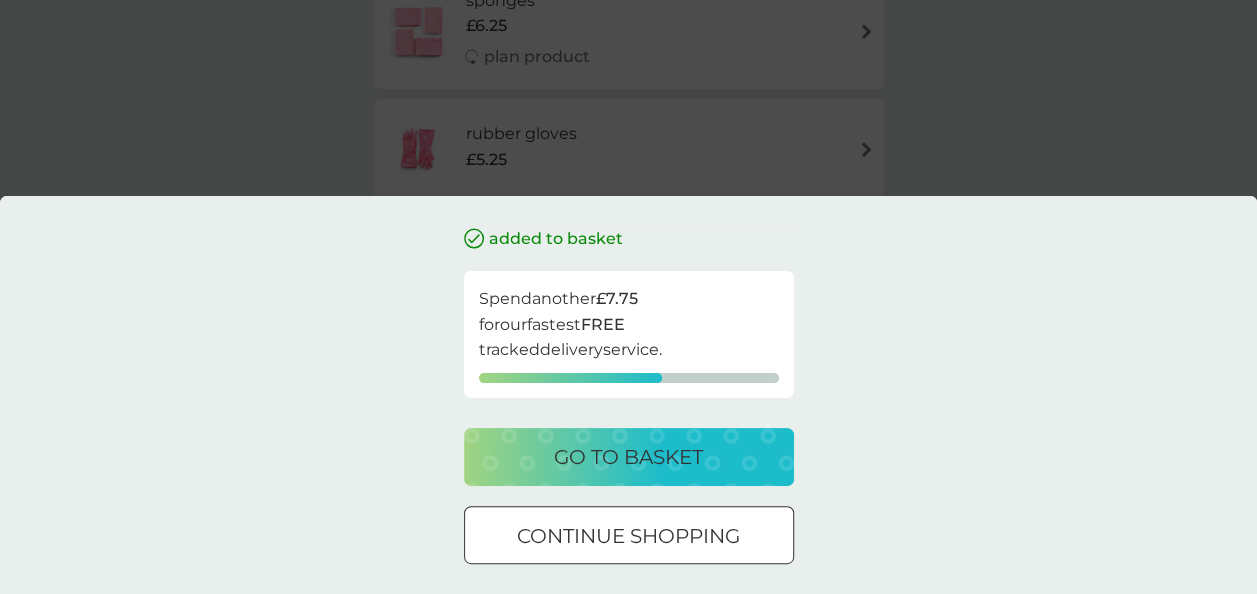 scroll, scrollTop: 0, scrollLeft: 0, axis: both 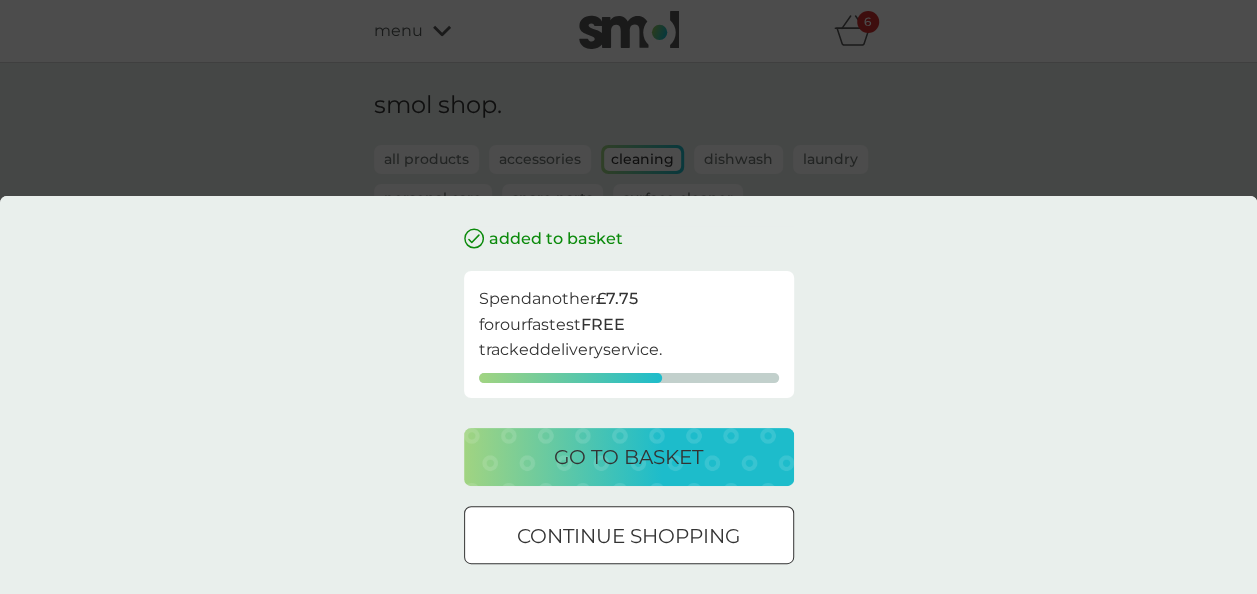 click on "go to basket" at bounding box center (628, 457) 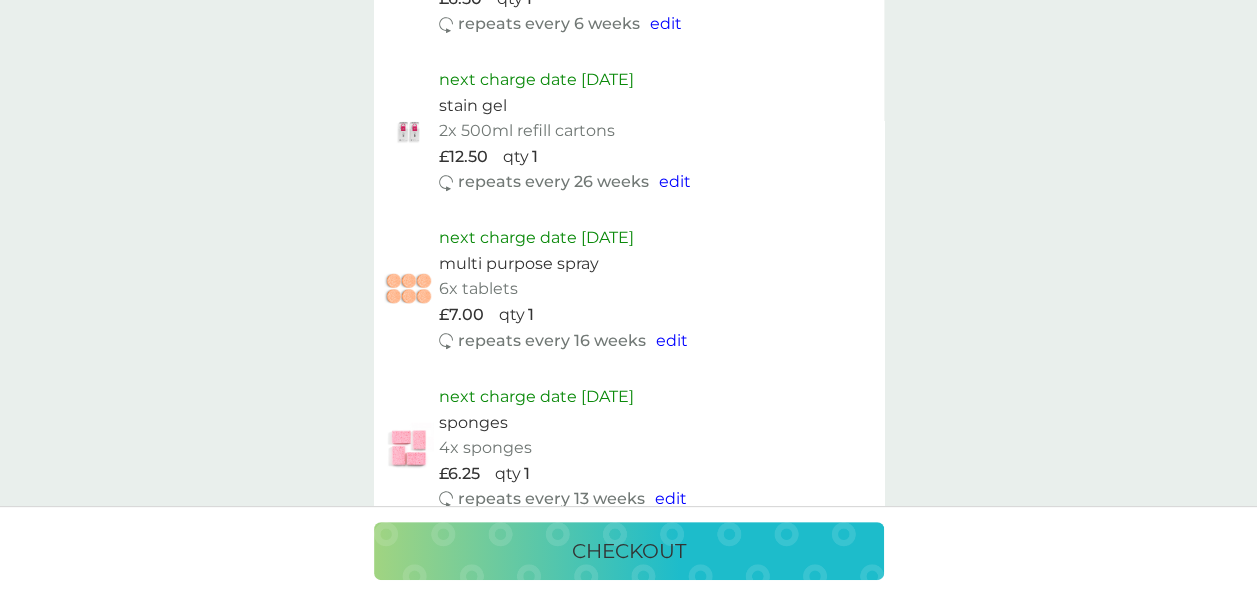 scroll, scrollTop: 1563, scrollLeft: 0, axis: vertical 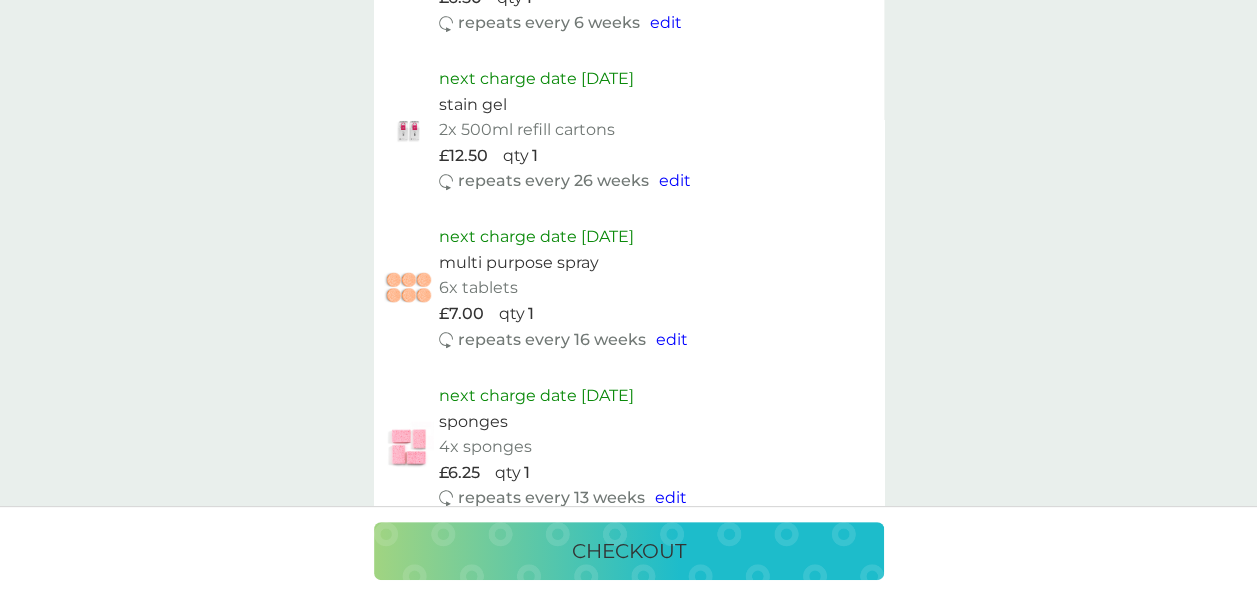 click on "edit" at bounding box center [672, 338] 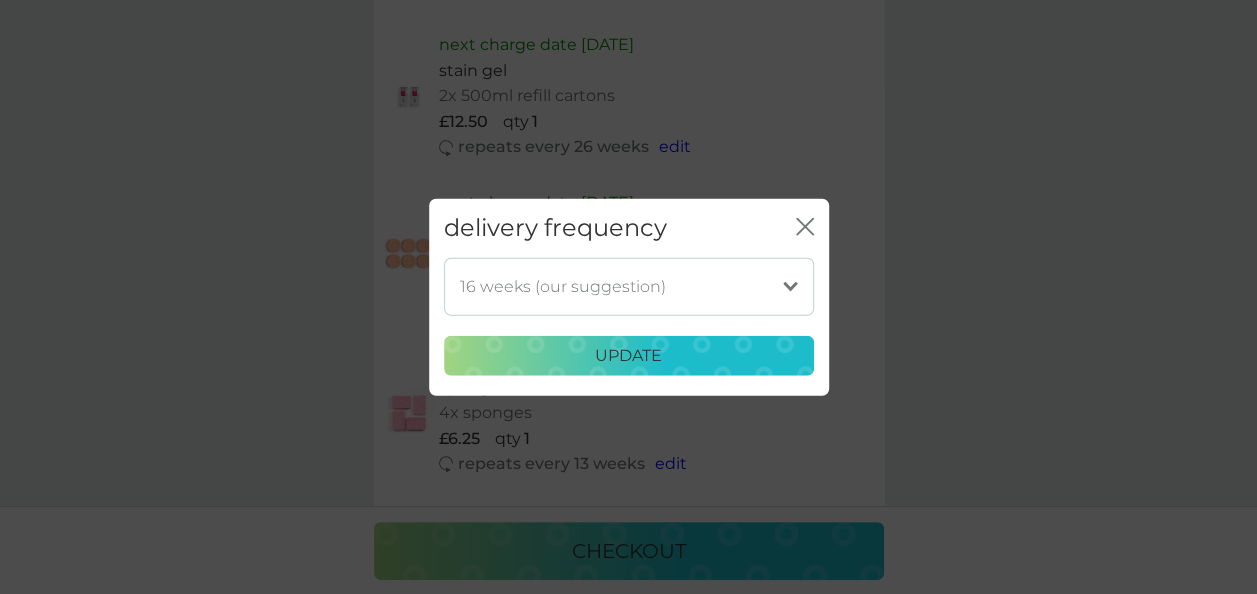 scroll, scrollTop: 1601, scrollLeft: 0, axis: vertical 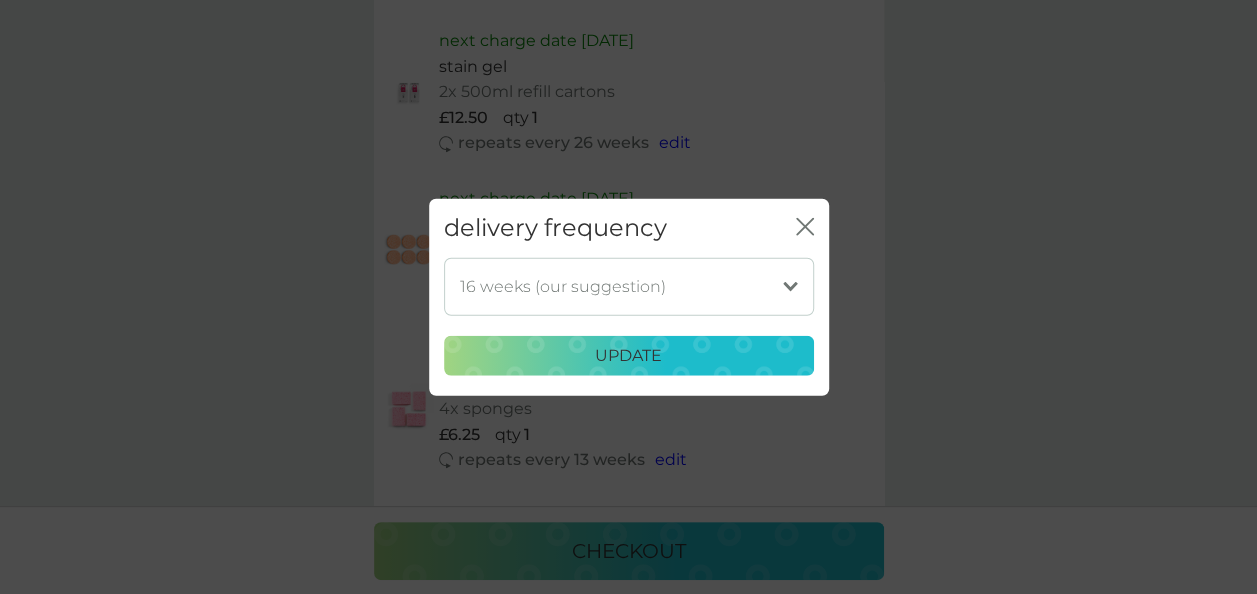 click on "1 week  2 weeks  3 weeks  4 weeks  5 weeks  6 weeks  7 weeks  8 weeks  9 weeks  10 weeks  11 weeks  12 weeks  13 weeks  14 weeks  15 weeks  16 weeks (our suggestion) 17 weeks  18 weeks  19 weeks  20 weeks  21 weeks  22 weeks  23 weeks  24 weeks  25 weeks  26 weeks  27 weeks  28 weeks  29 weeks  30 weeks  31 weeks  32 weeks  33 weeks  34 weeks  35 weeks" at bounding box center [629, 286] 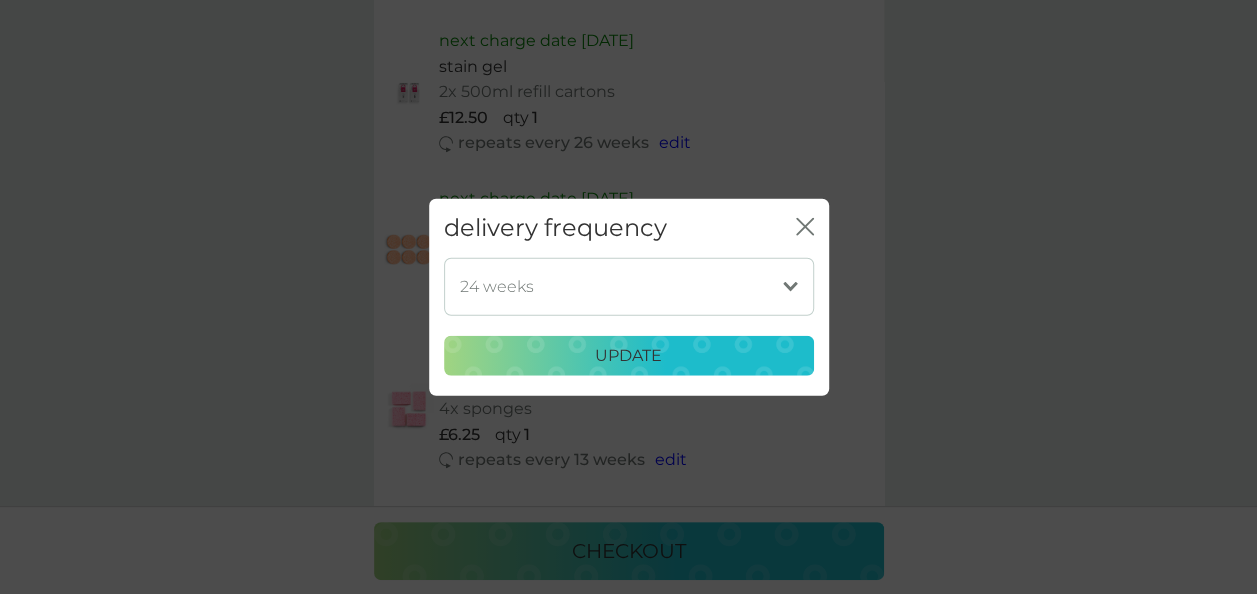 click on "1 week  2 weeks  3 weeks  4 weeks  5 weeks  6 weeks  7 weeks  8 weeks  9 weeks  10 weeks  11 weeks  12 weeks  13 weeks  14 weeks  15 weeks  16 weeks (our suggestion) 17 weeks  18 weeks  19 weeks  20 weeks  21 weeks  22 weeks  23 weeks  24 weeks  25 weeks  26 weeks  27 weeks  28 weeks  29 weeks  30 weeks  31 weeks  32 weeks  33 weeks  34 weeks  35 weeks" at bounding box center [629, 286] 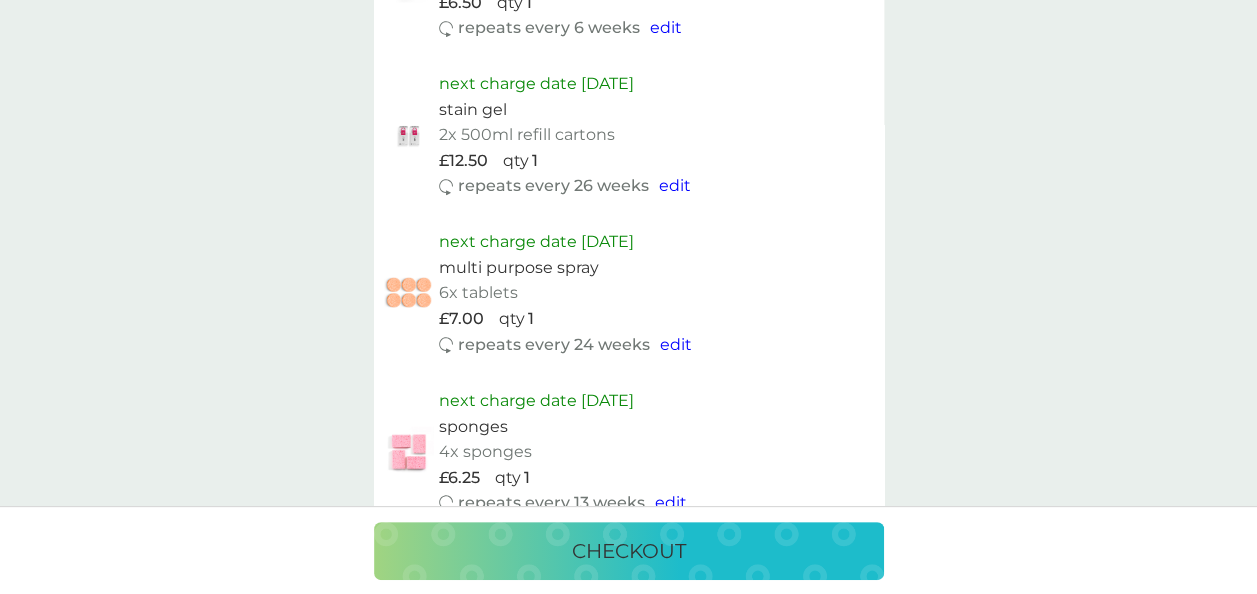 scroll, scrollTop: 1562, scrollLeft: 0, axis: vertical 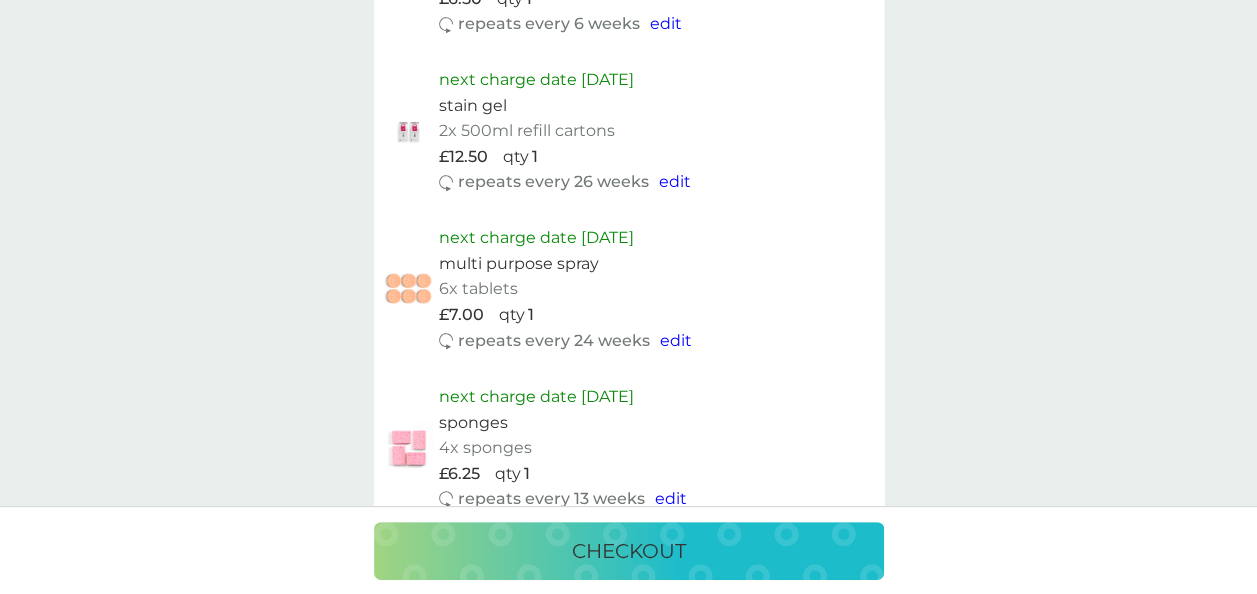 click on "edit" at bounding box center (676, 339) 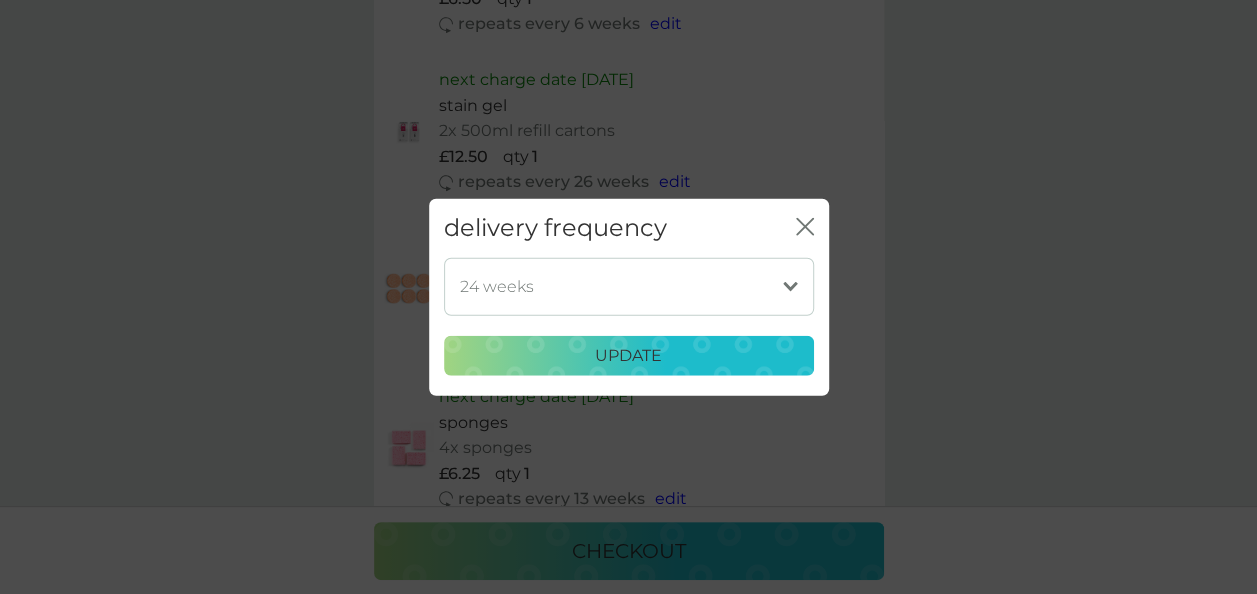 click on "1 week  2 weeks  3 weeks  4 weeks  5 weeks  6 weeks  7 weeks  8 weeks  9 weeks  10 weeks  11 weeks  12 weeks  13 weeks  14 weeks  15 weeks  16 weeks (our suggestion) 17 weeks  18 weeks  19 weeks  20 weeks  21 weeks  22 weeks  23 weeks  24 weeks  25 weeks  26 weeks  27 weeks  28 weeks  29 weeks  30 weeks  31 weeks  32 weeks  33 weeks  34 weeks  35 weeks" at bounding box center (629, 286) 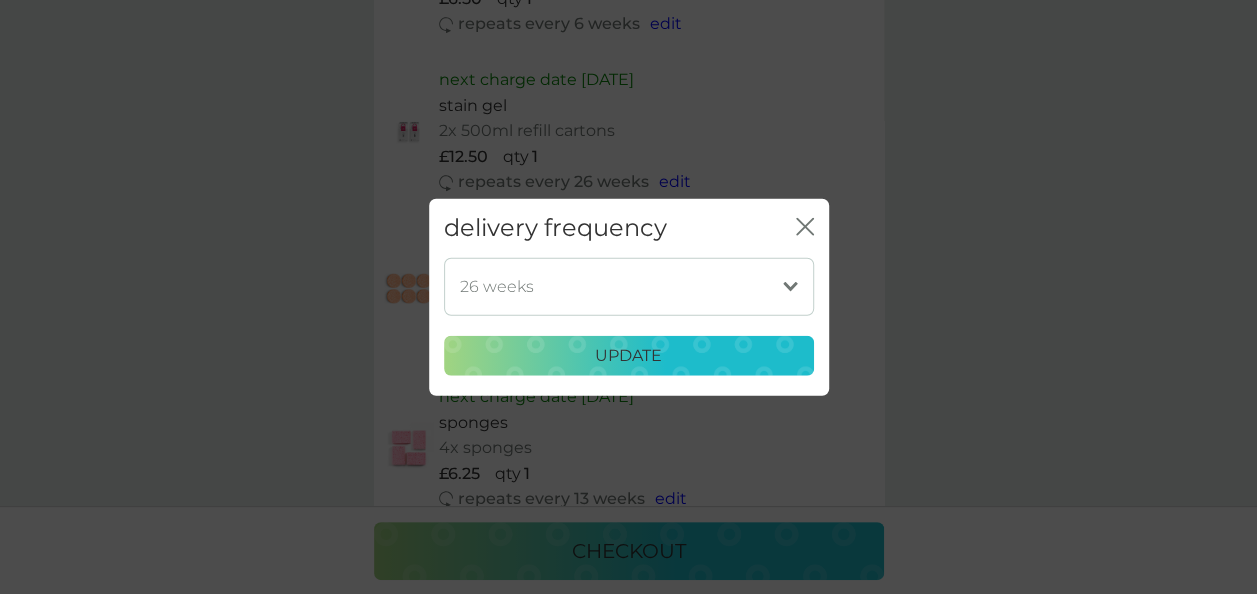 click on "1 week  2 weeks  3 weeks  4 weeks  5 weeks  6 weeks  7 weeks  8 weeks  9 weeks  10 weeks  11 weeks  12 weeks  13 weeks  14 weeks  15 weeks  16 weeks (our suggestion) 17 weeks  18 weeks  19 weeks  20 weeks  21 weeks  22 weeks  23 weeks  24 weeks  25 weeks  26 weeks  27 weeks  28 weeks  29 weeks  30 weeks  31 weeks  32 weeks  33 weeks  34 weeks  35 weeks" at bounding box center [629, 286] 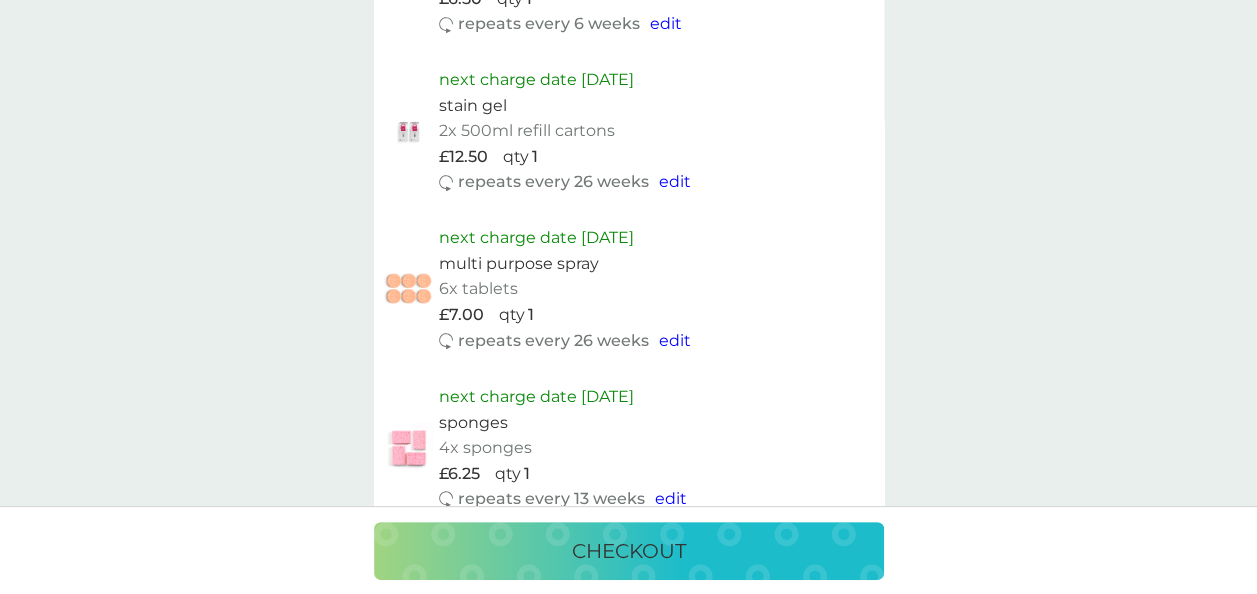 click on "edit" at bounding box center [671, 497] 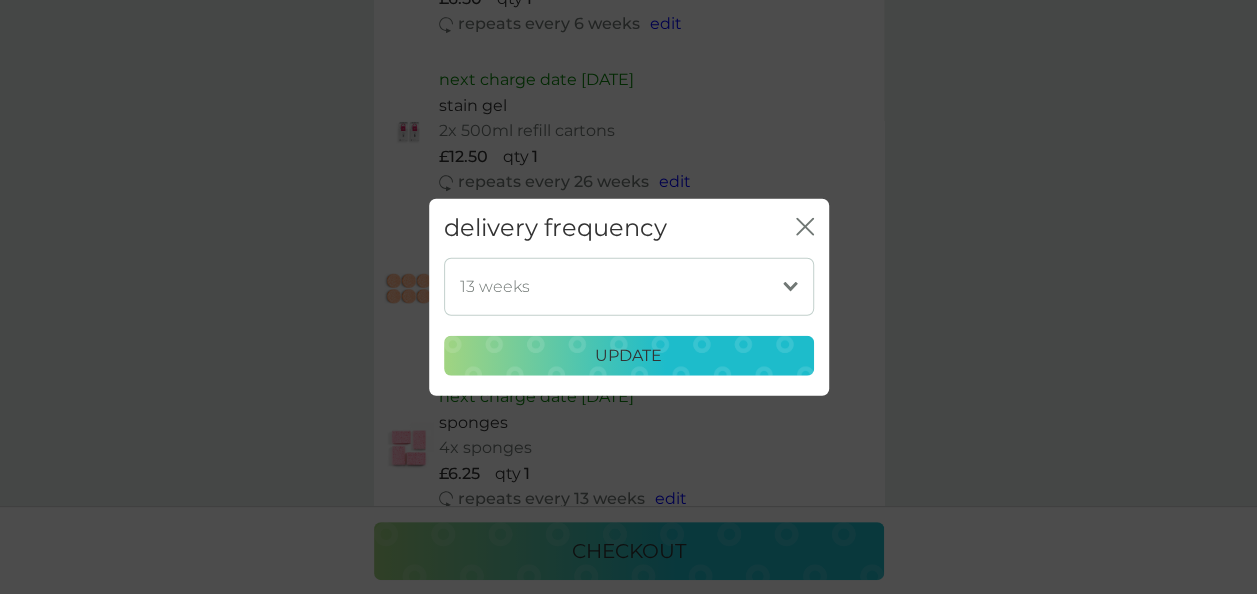 click on "1 week  2 weeks  3 weeks  4 weeks  5 weeks  6 weeks  7 weeks  8 weeks  9 weeks (our suggestion) 10 weeks  11 weeks  12 weeks  13 weeks  14 weeks  15 weeks  16 weeks  17 weeks  18 weeks  19 weeks  20 weeks  21 weeks  22 weeks  23 weeks  24 weeks  25 weeks  26 weeks  27 weeks  28 weeks  29 weeks  30 weeks" at bounding box center (629, 286) 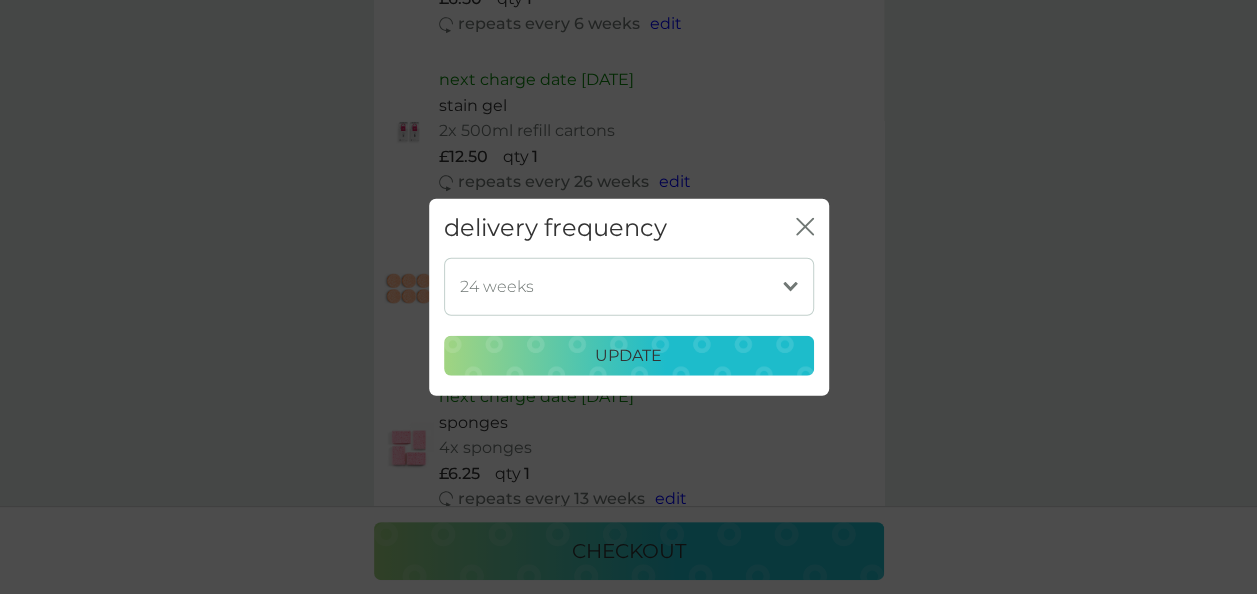 click on "1 week  2 weeks  3 weeks  4 weeks  5 weeks  6 weeks  7 weeks  8 weeks  9 weeks (our suggestion) 10 weeks  11 weeks  12 weeks  13 weeks  14 weeks  15 weeks  16 weeks  17 weeks  18 weeks  19 weeks  20 weeks  21 weeks  22 weeks  23 weeks  24 weeks  25 weeks  26 weeks  27 weeks  28 weeks  29 weeks  30 weeks" at bounding box center (629, 286) 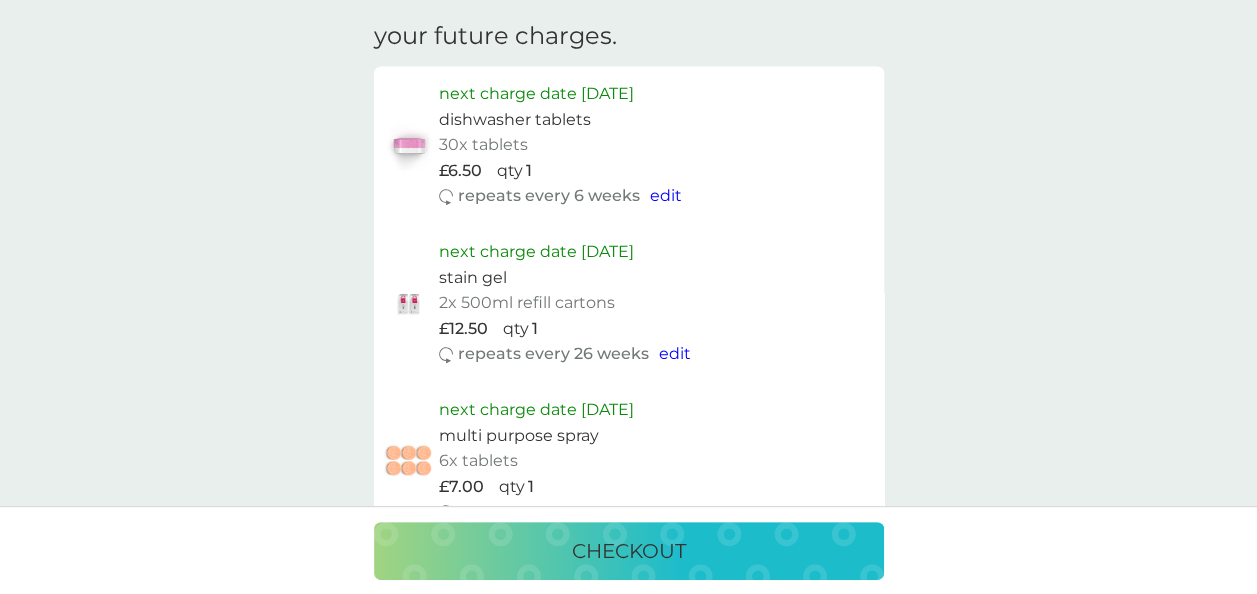 scroll, scrollTop: 1354, scrollLeft: 0, axis: vertical 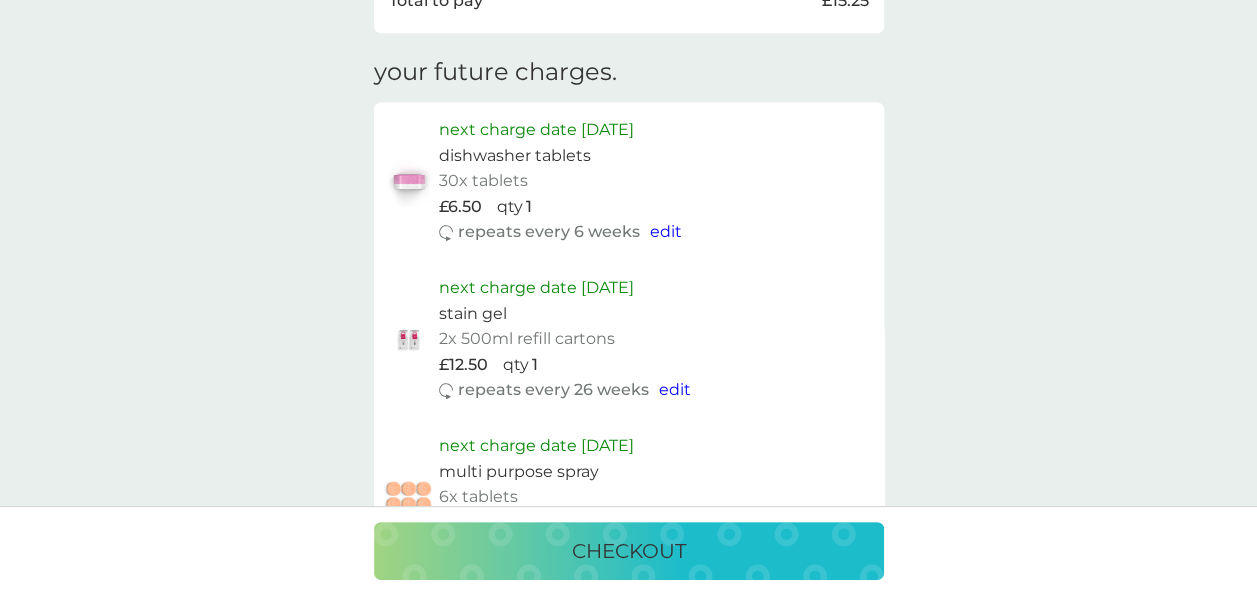 click on "edit" at bounding box center [666, 231] 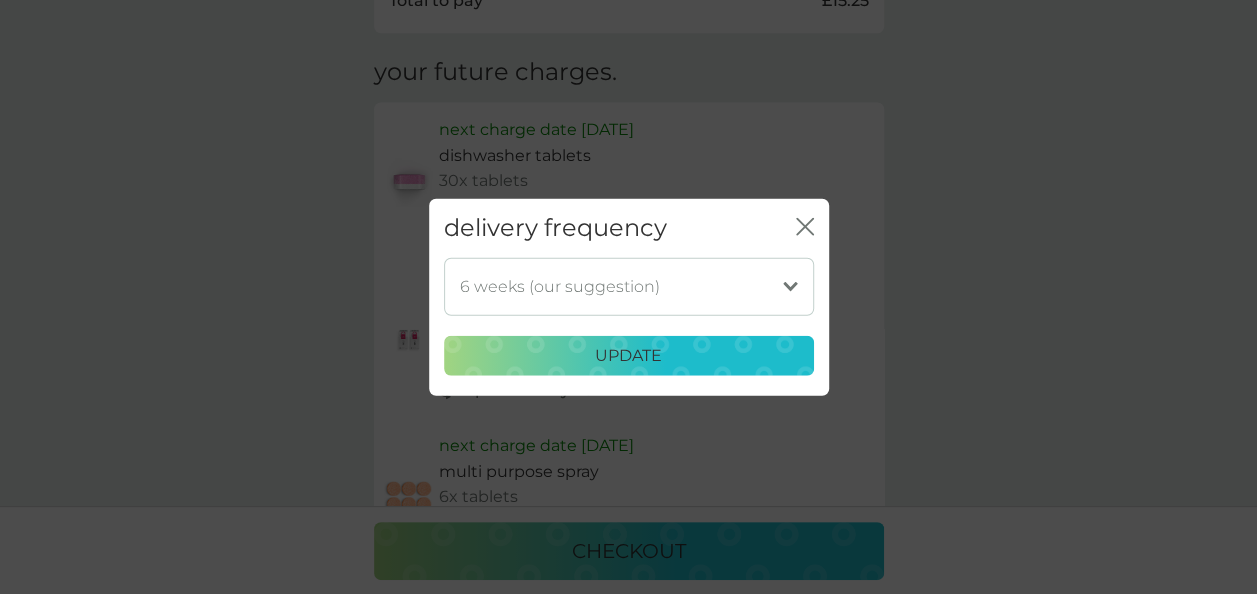 click on "close" 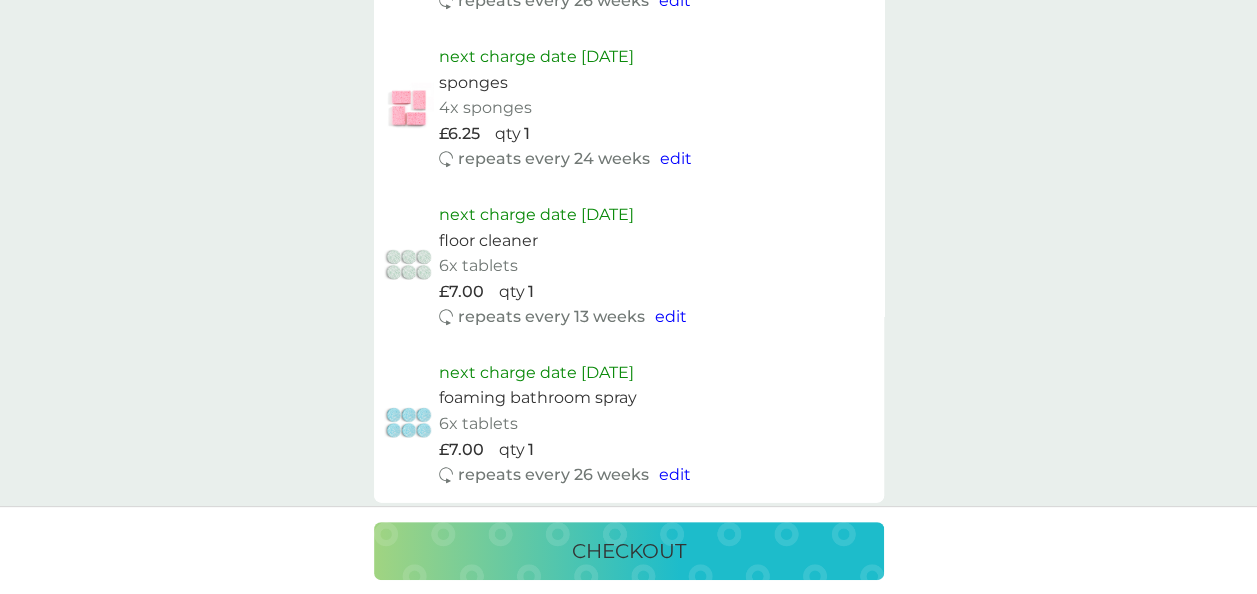 scroll, scrollTop: 1902, scrollLeft: 0, axis: vertical 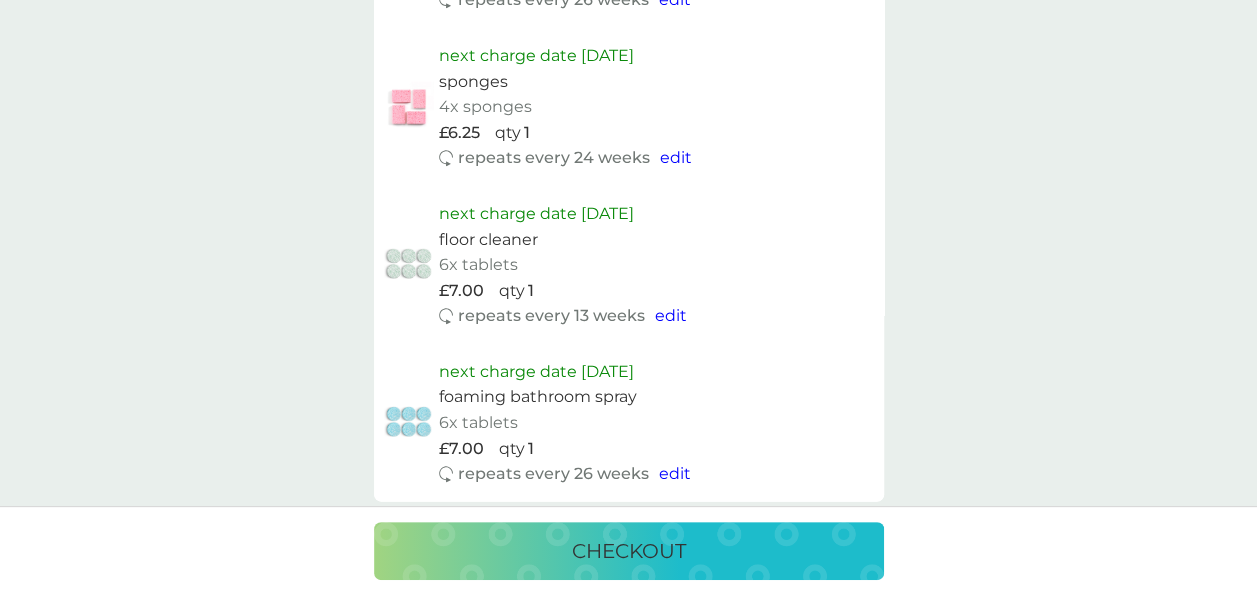 click on "edit" at bounding box center (671, 315) 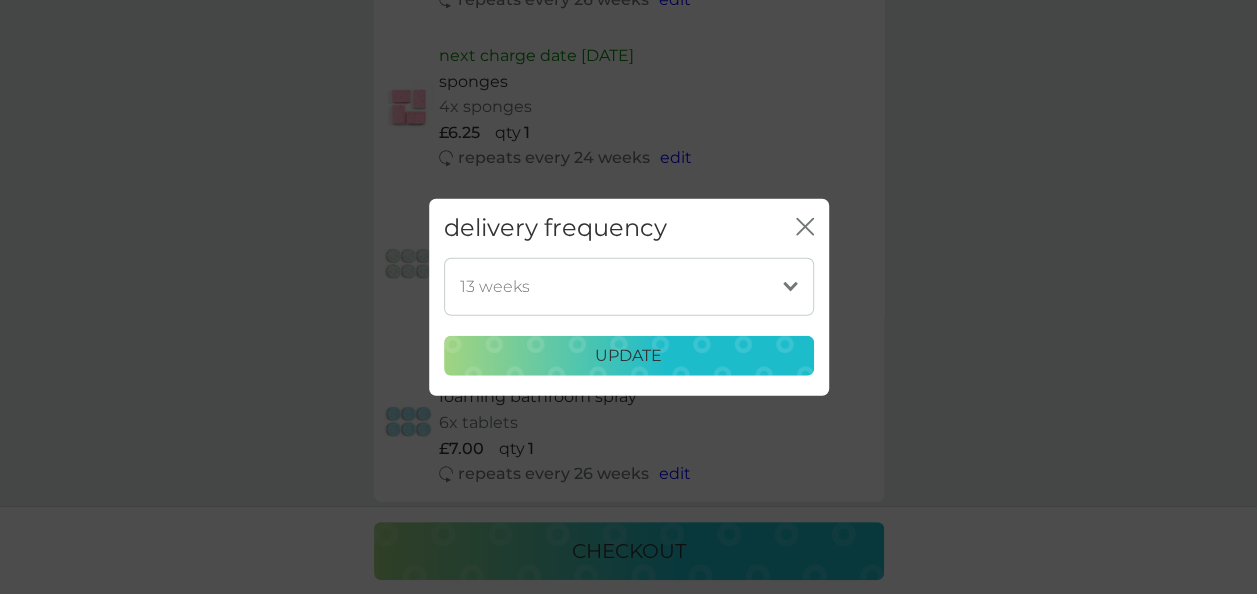 click on "1 week  2 weeks  3 weeks  4 weeks  5 weeks  6 weeks  7 weeks  8 weeks  9 weeks  10 weeks  11 weeks  12 weeks (our suggestion) 13 weeks  14 weeks  15 weeks  16 weeks  17 weeks  18 weeks  19 weeks  20 weeks  21 weeks  22 weeks  23 weeks  24 weeks  25 weeks  26 weeks" at bounding box center (629, 286) 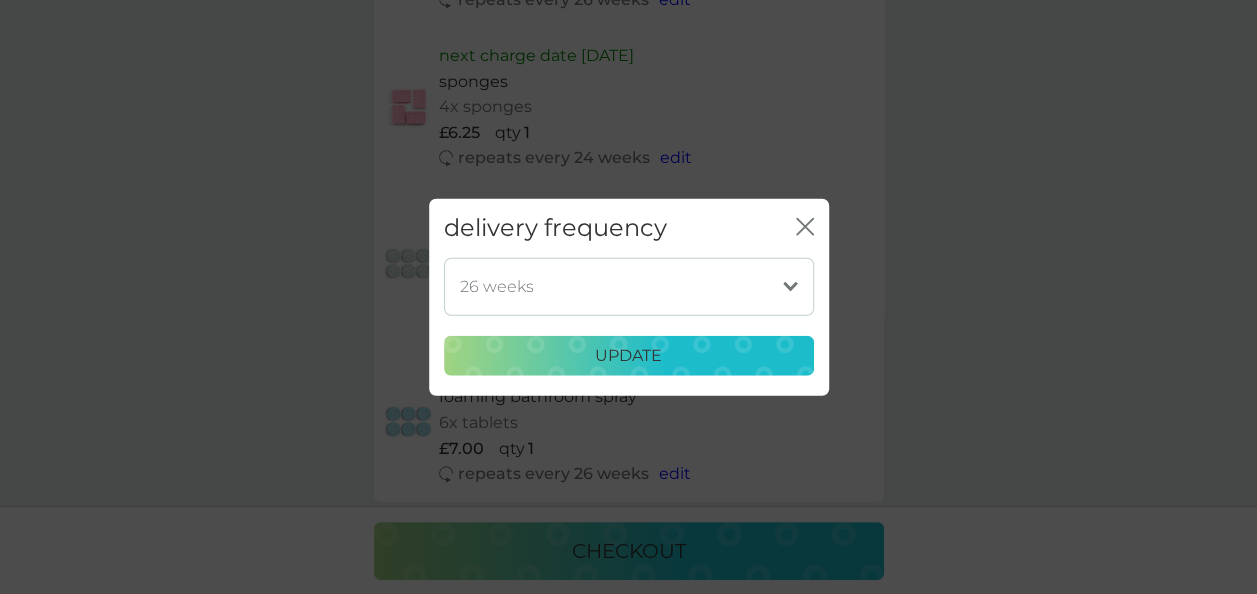 click on "1 week  2 weeks  3 weeks  4 weeks  5 weeks  6 weeks  7 weeks  8 weeks  9 weeks  10 weeks  11 weeks  12 weeks (our suggestion) 13 weeks  14 weeks  15 weeks  16 weeks  17 weeks  18 weeks  19 weeks  20 weeks  21 weeks  22 weeks  23 weeks  24 weeks  25 weeks  26 weeks" at bounding box center (629, 286) 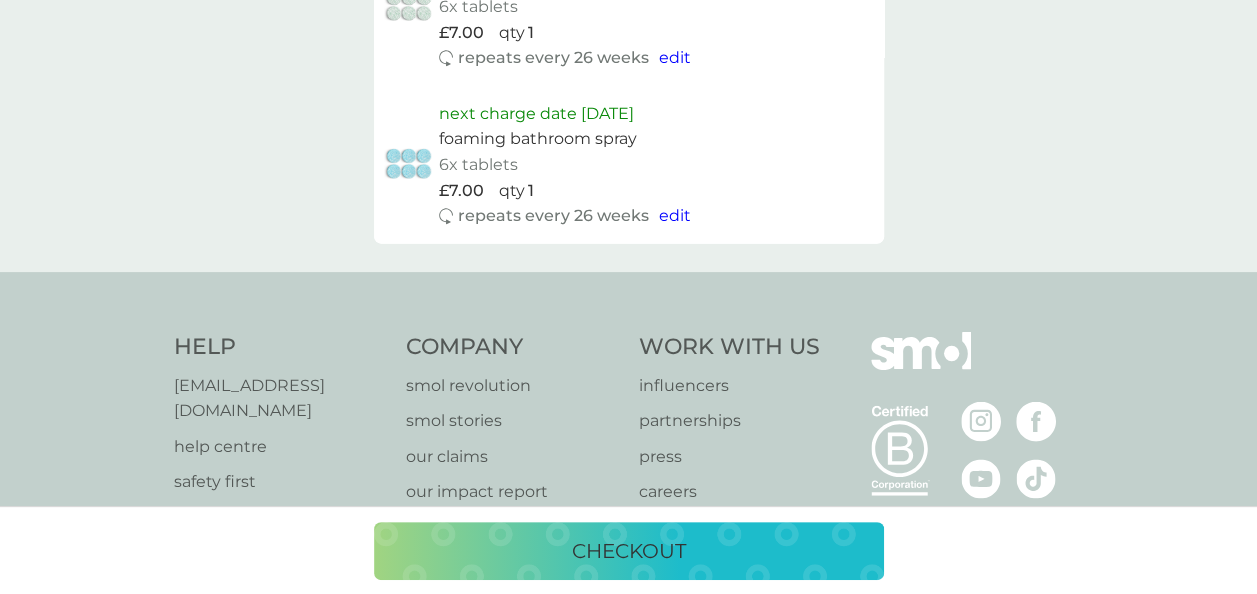 scroll, scrollTop: 2167, scrollLeft: 0, axis: vertical 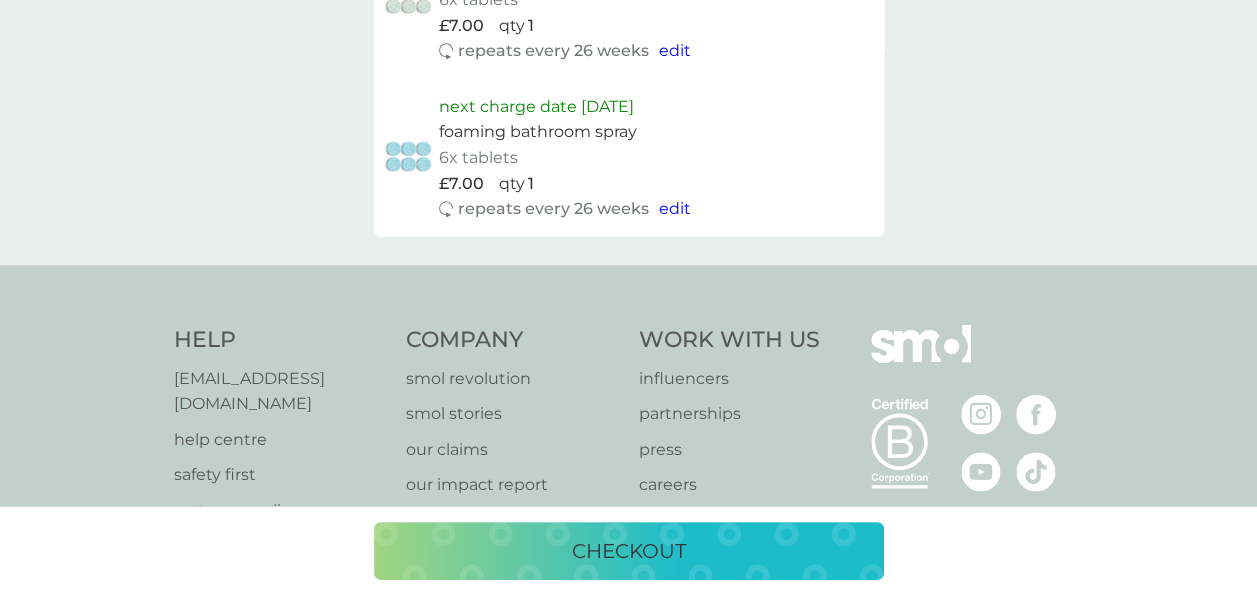 click on "checkout" at bounding box center [629, 551] 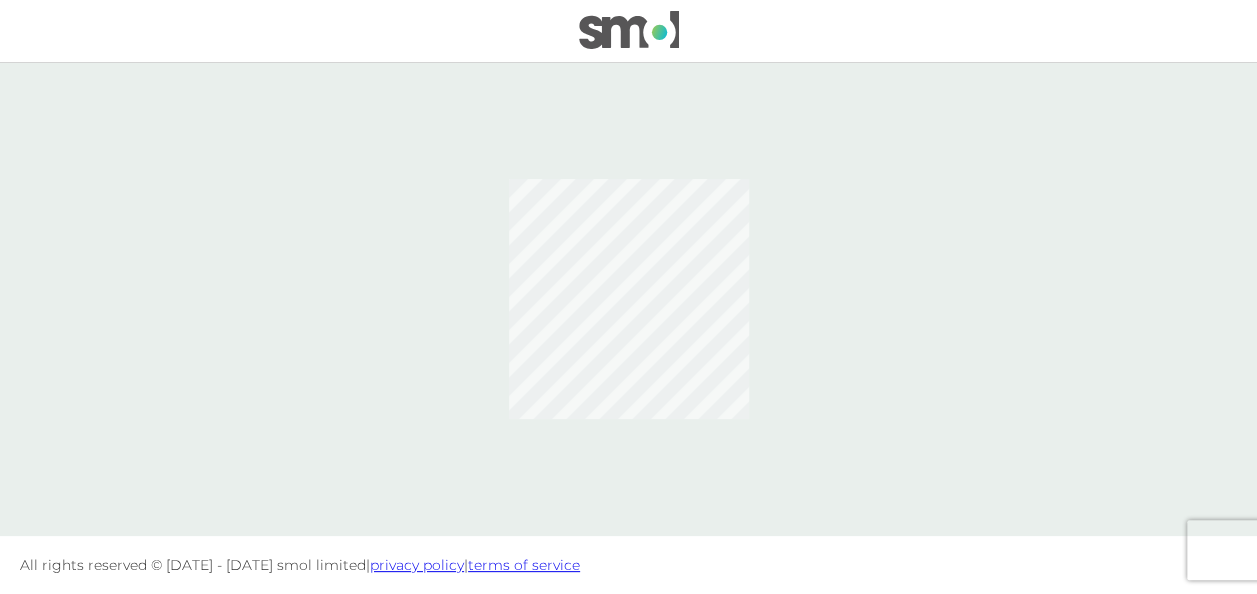 scroll, scrollTop: 0, scrollLeft: 0, axis: both 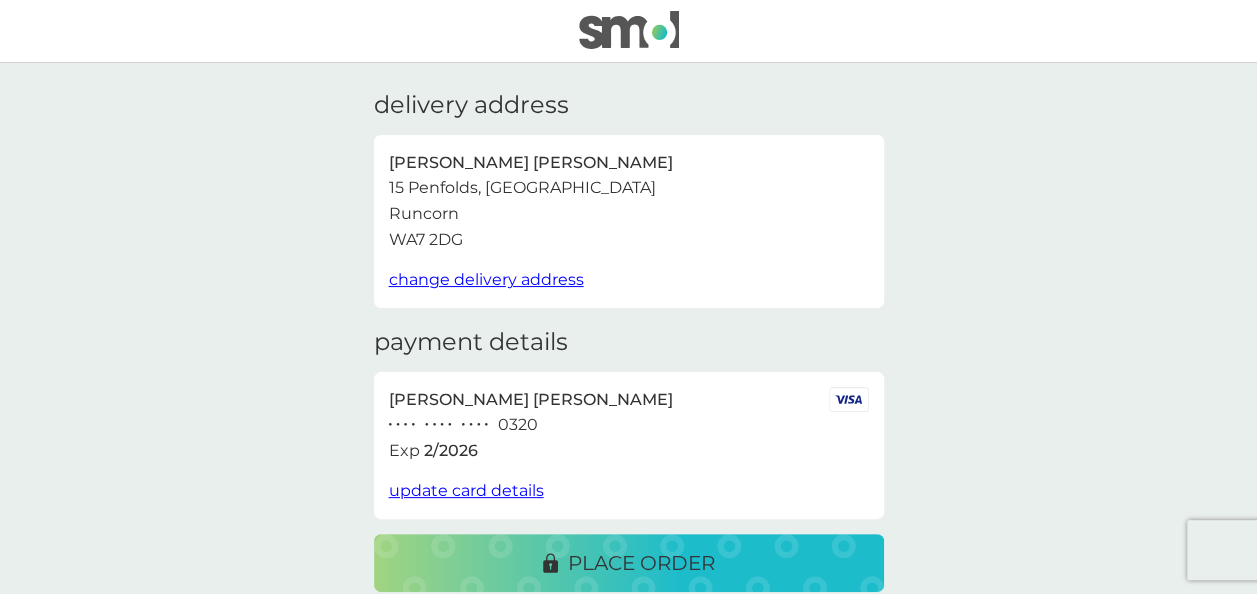 click on "update card details" at bounding box center [466, 490] 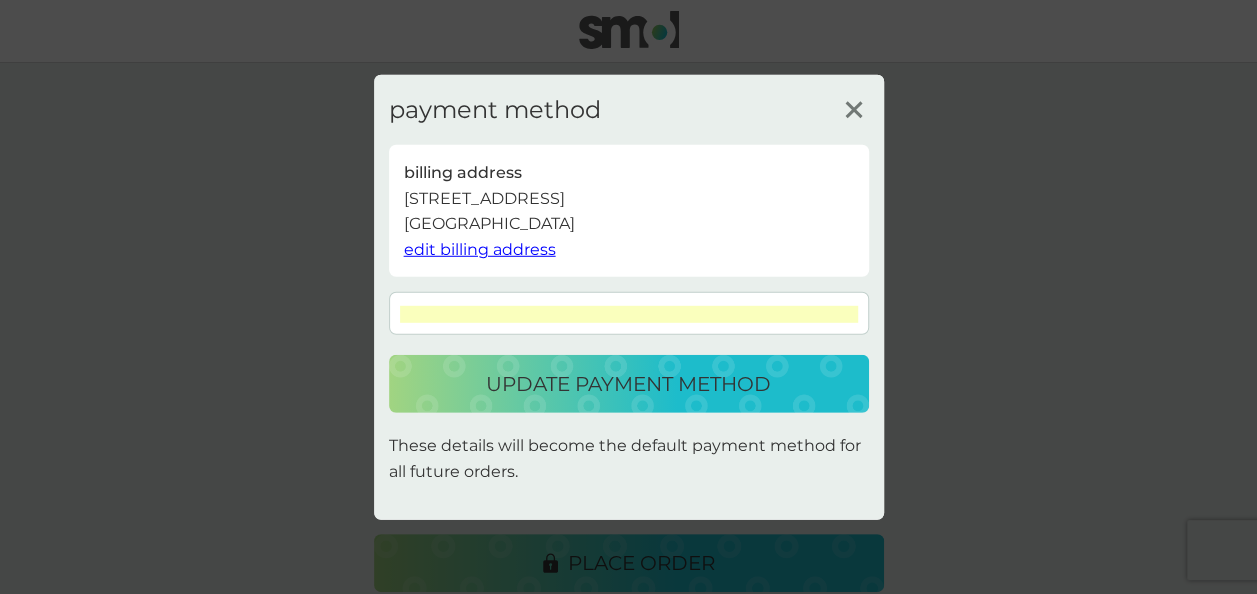 click on "update payment method" at bounding box center [628, 384] 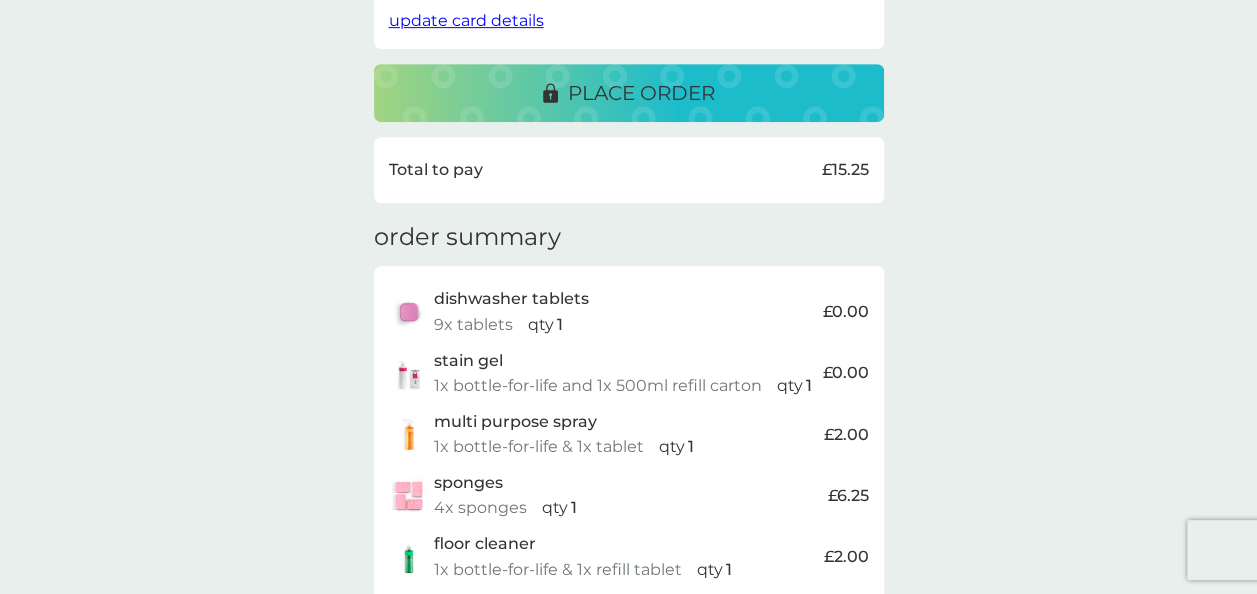 scroll, scrollTop: 447, scrollLeft: 0, axis: vertical 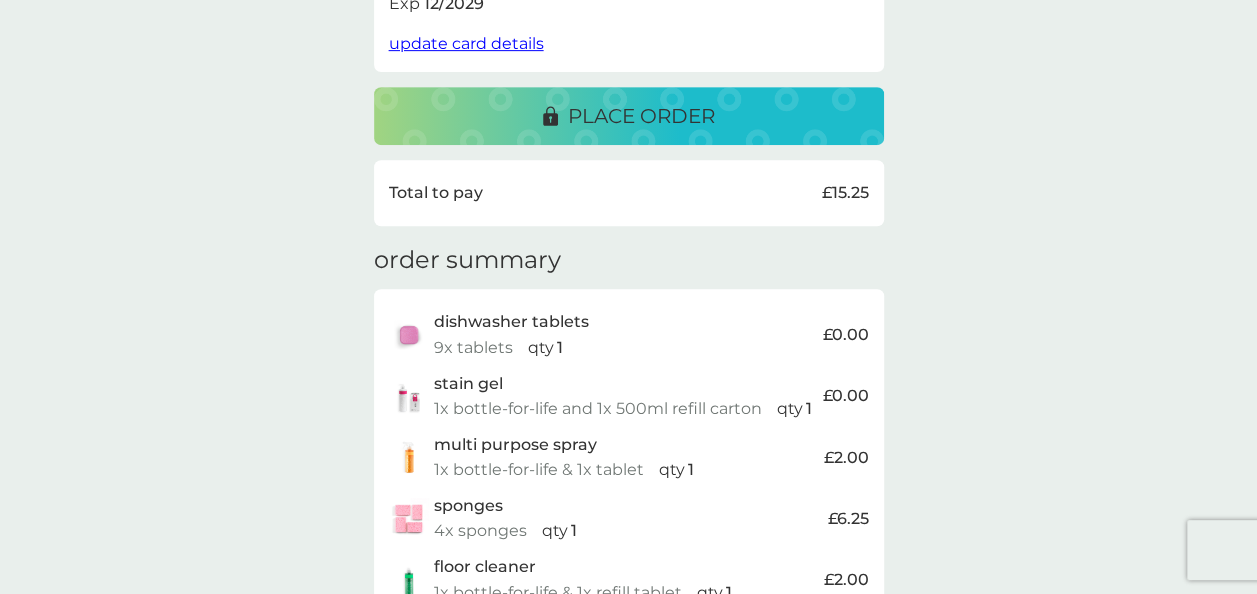 click on "place order" at bounding box center [641, 116] 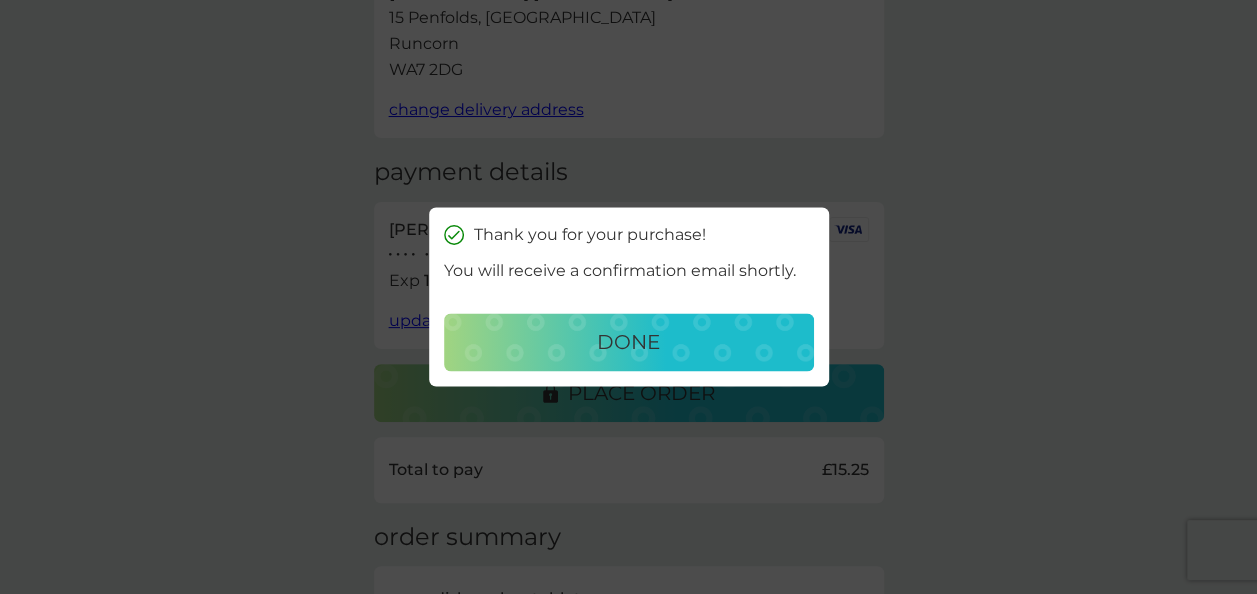 scroll, scrollTop: 174, scrollLeft: 0, axis: vertical 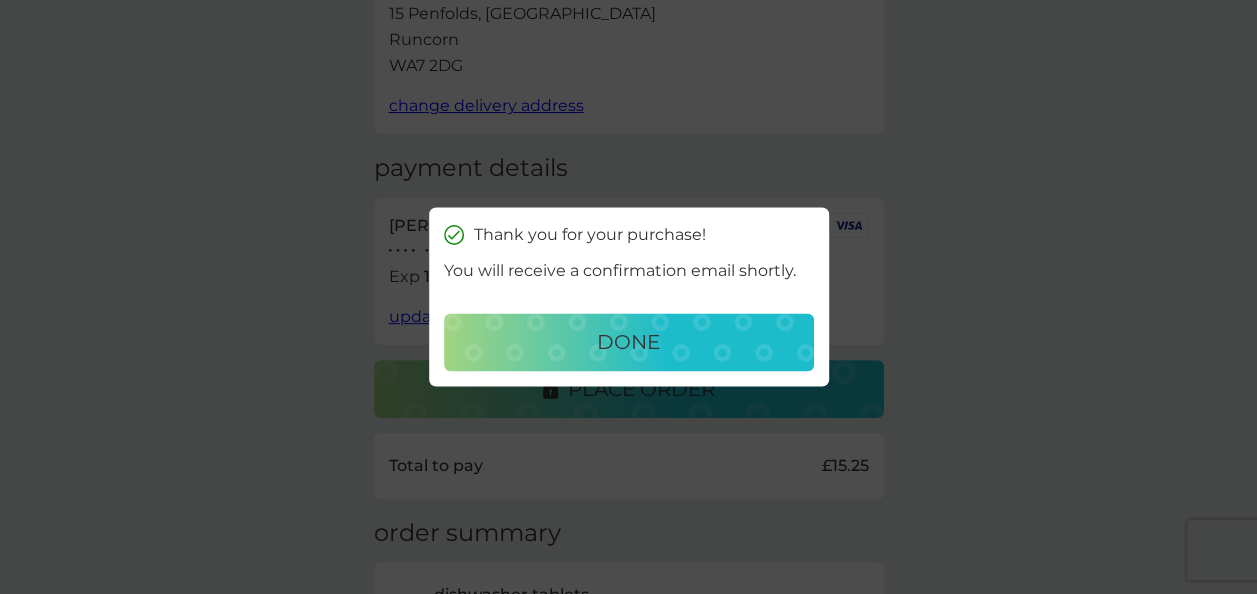 click on "done" at bounding box center (629, 343) 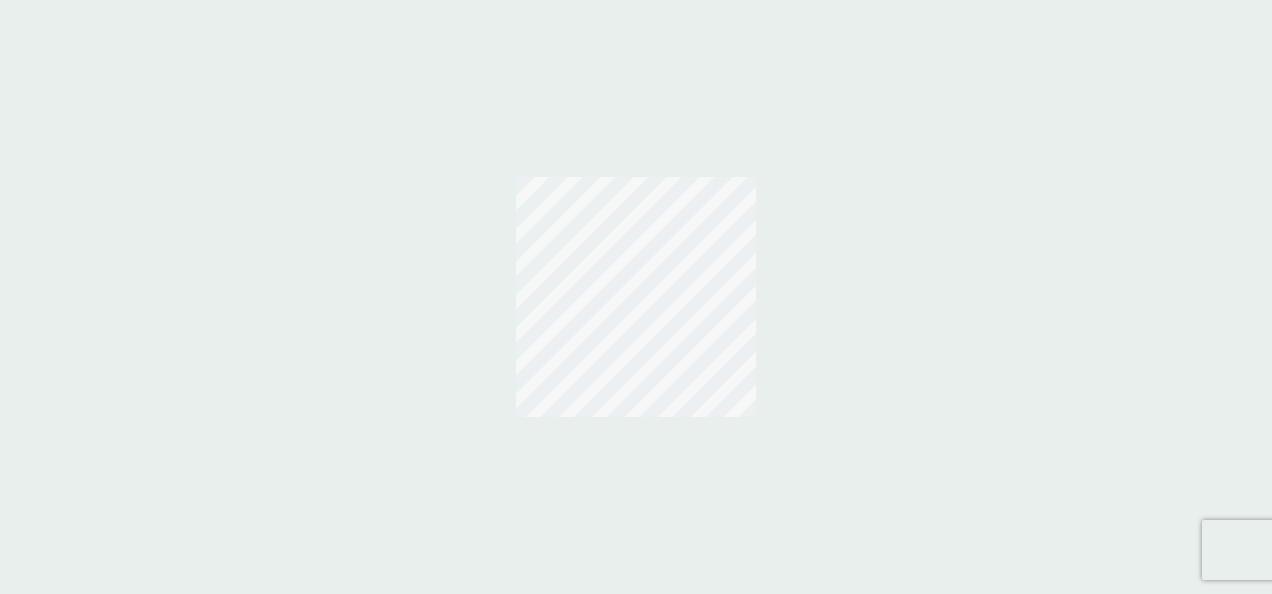 scroll, scrollTop: 0, scrollLeft: 0, axis: both 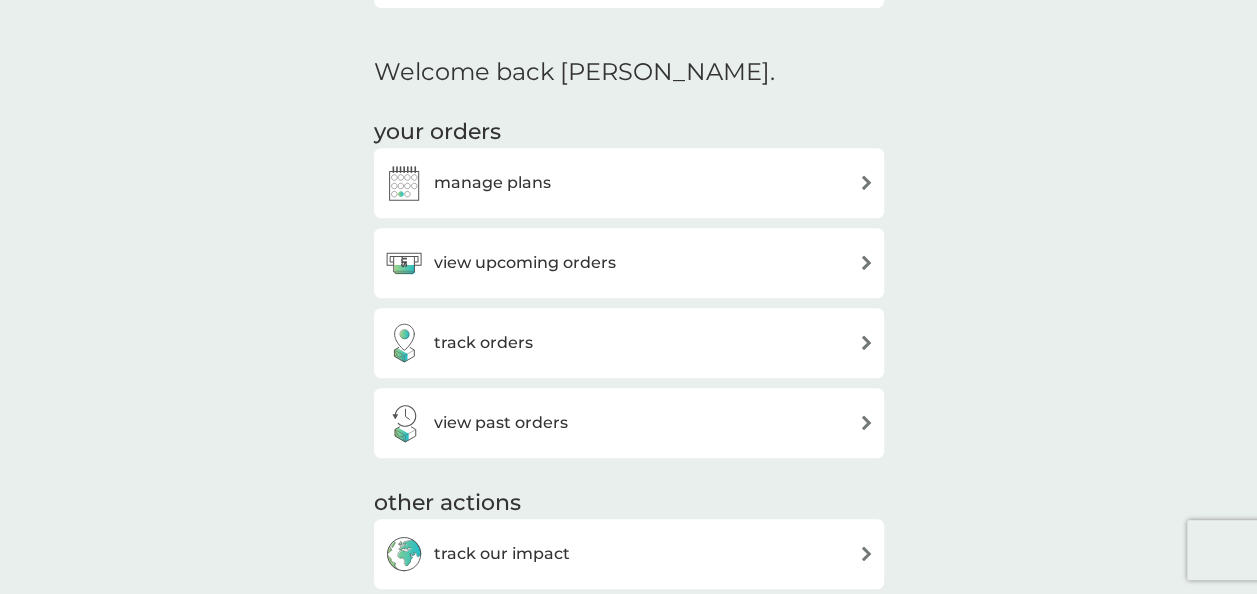 click at bounding box center (866, 262) 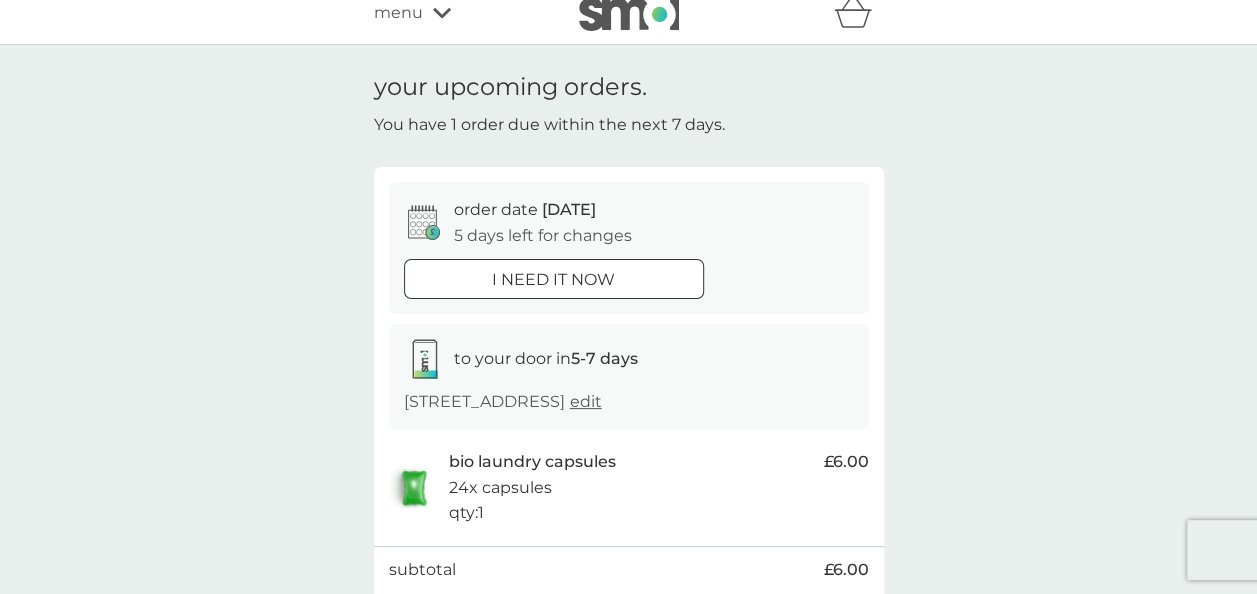 scroll, scrollTop: 0, scrollLeft: 0, axis: both 